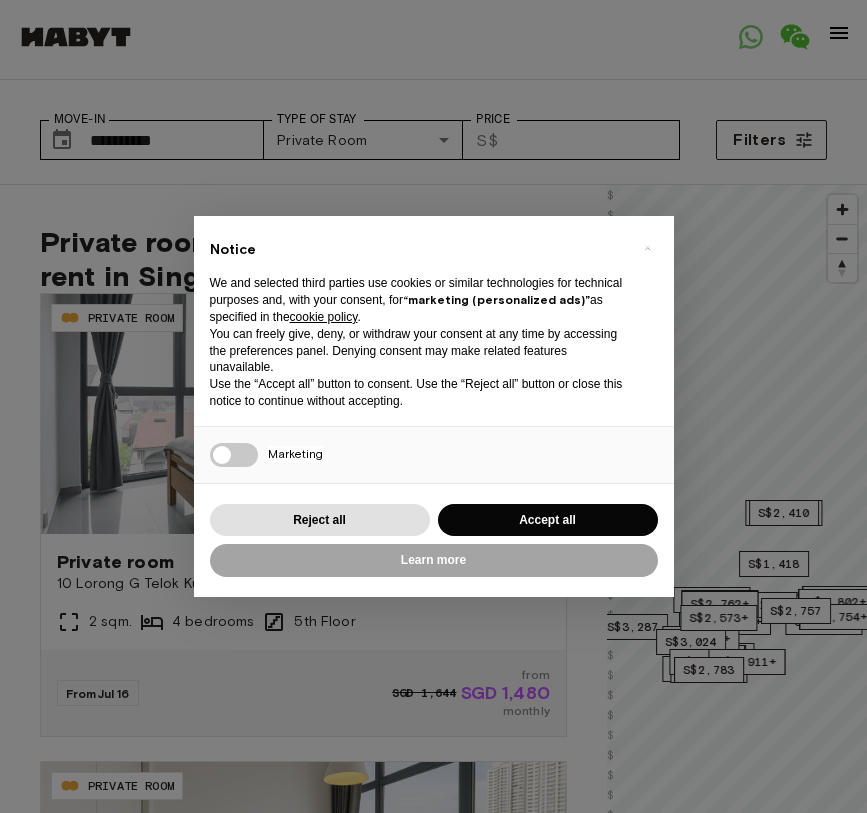 scroll, scrollTop: 0, scrollLeft: 0, axis: both 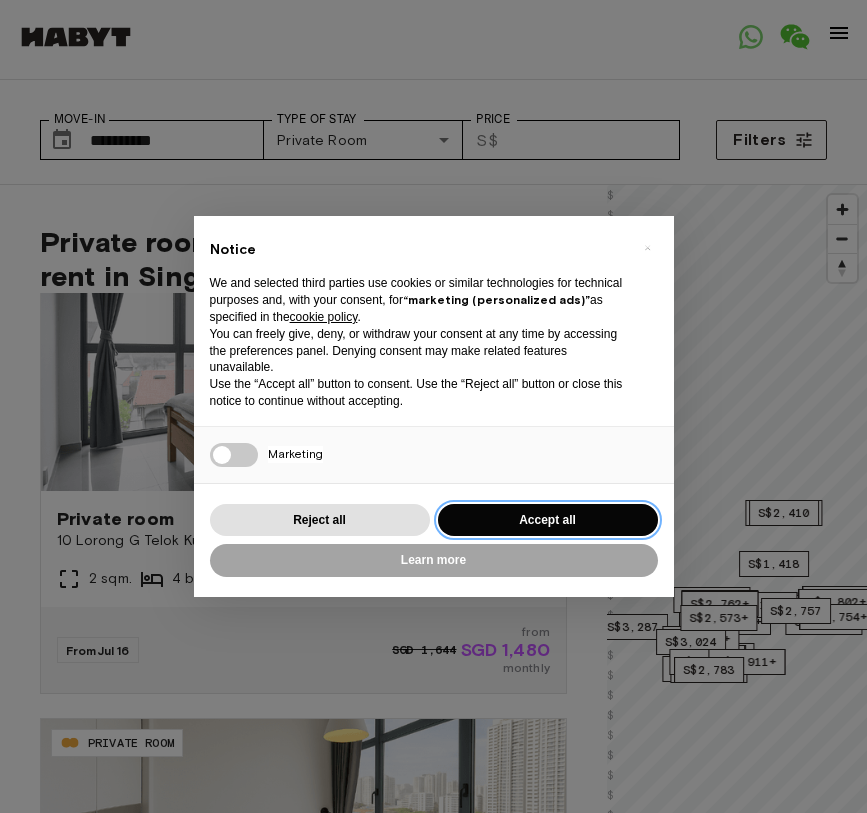 click on "Accept all" at bounding box center [548, 520] 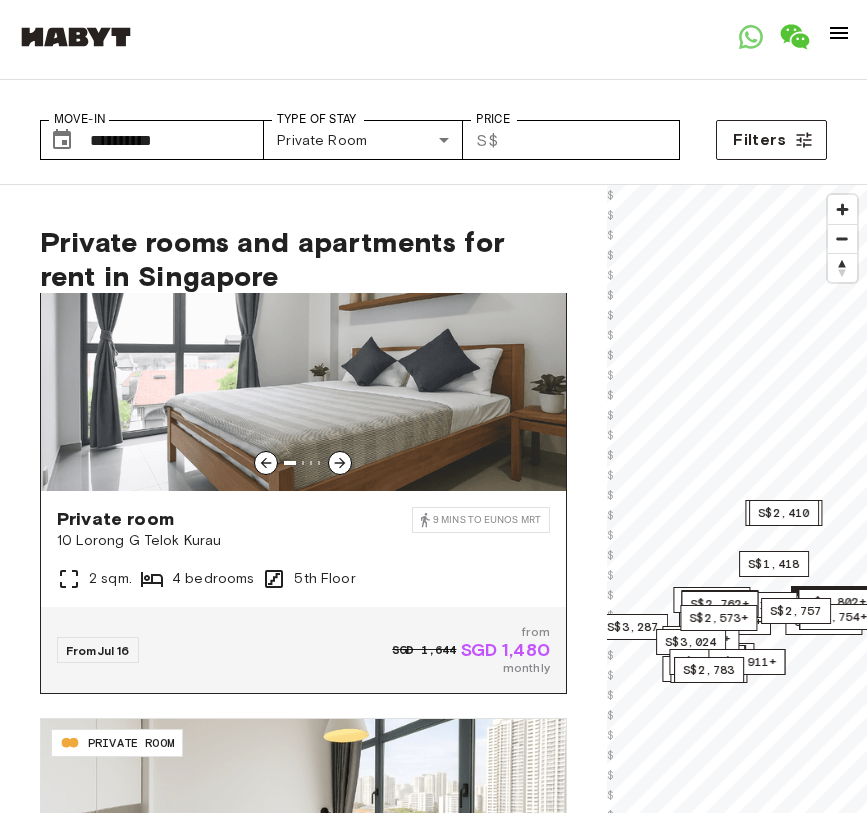 scroll, scrollTop: 818, scrollLeft: 0, axis: vertical 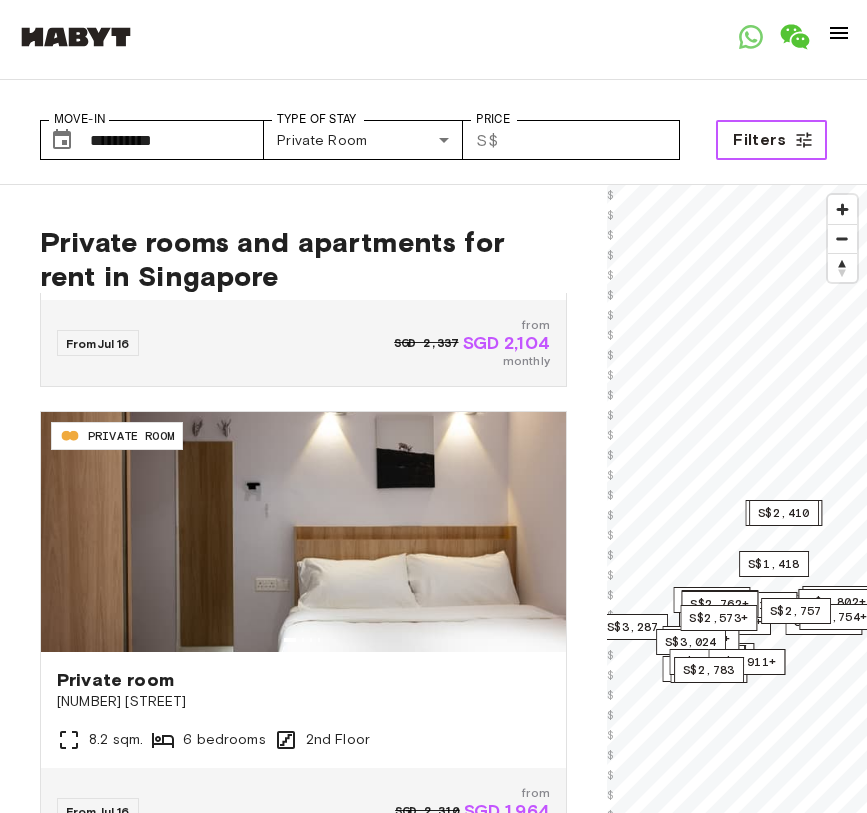 click on "Filters" at bounding box center [771, 140] 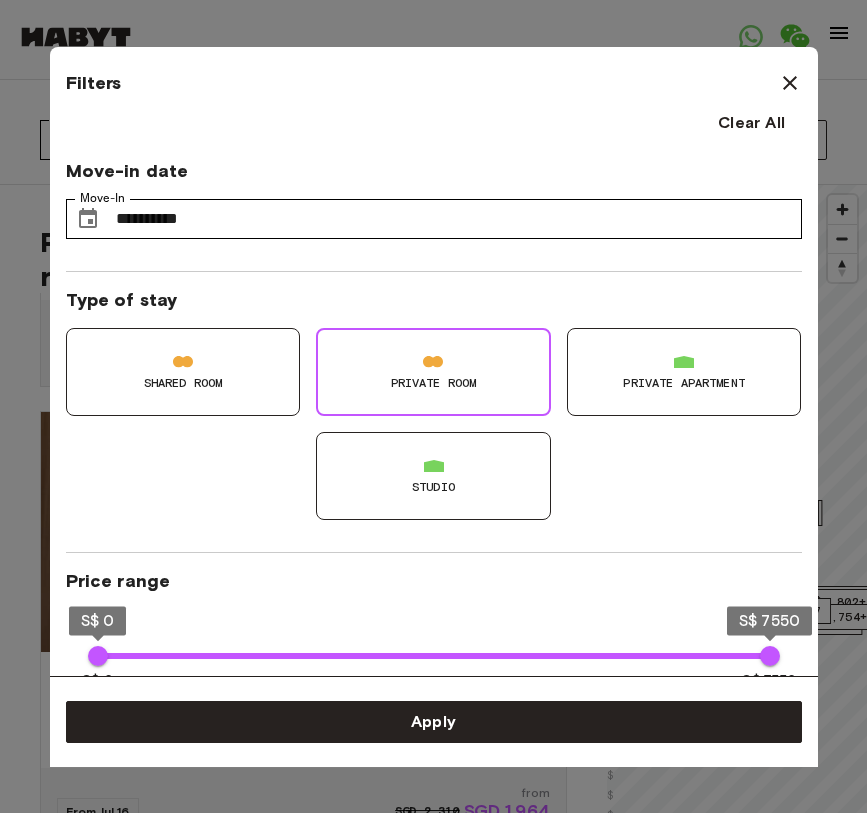 click at bounding box center (684, 362) 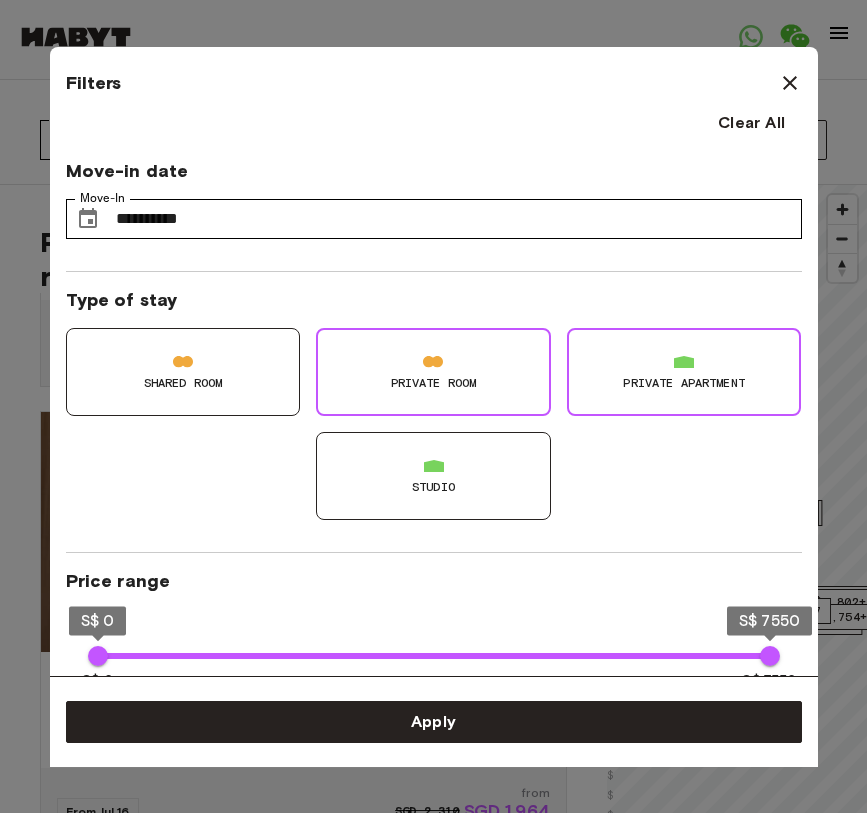 click at bounding box center [684, 362] 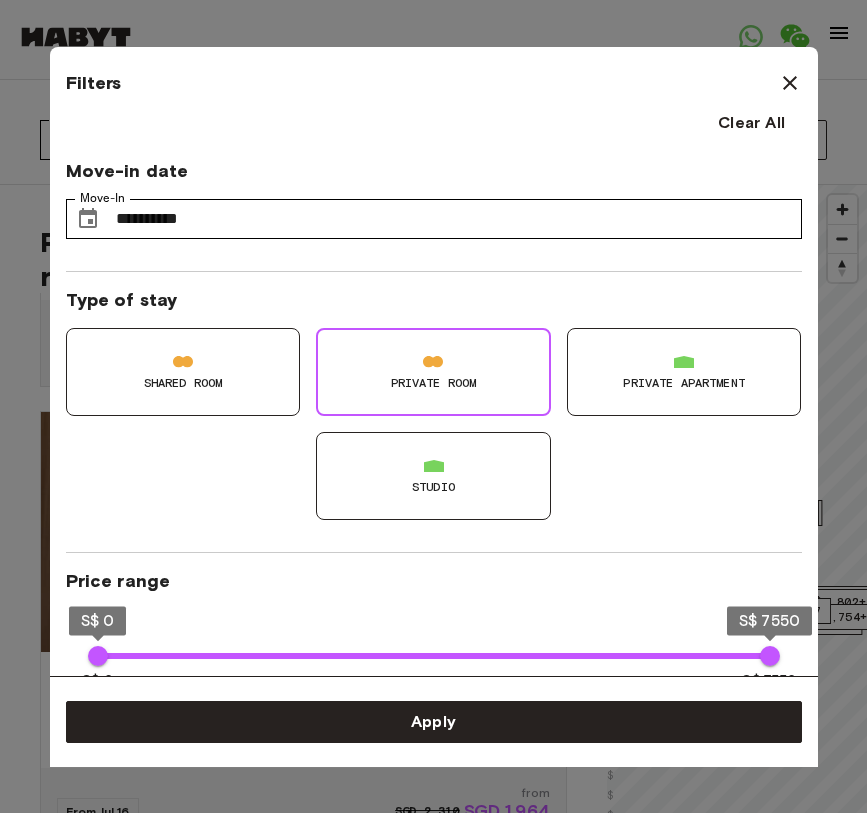 click on "Studio" at bounding box center [433, 476] 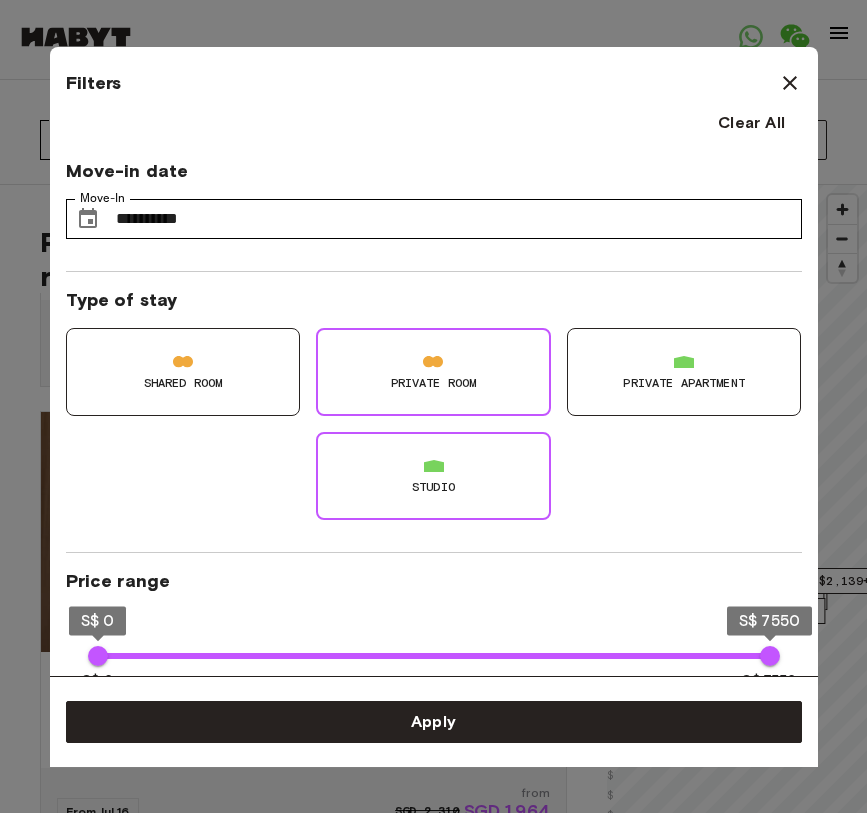 click on "Private apartment" at bounding box center (684, 383) 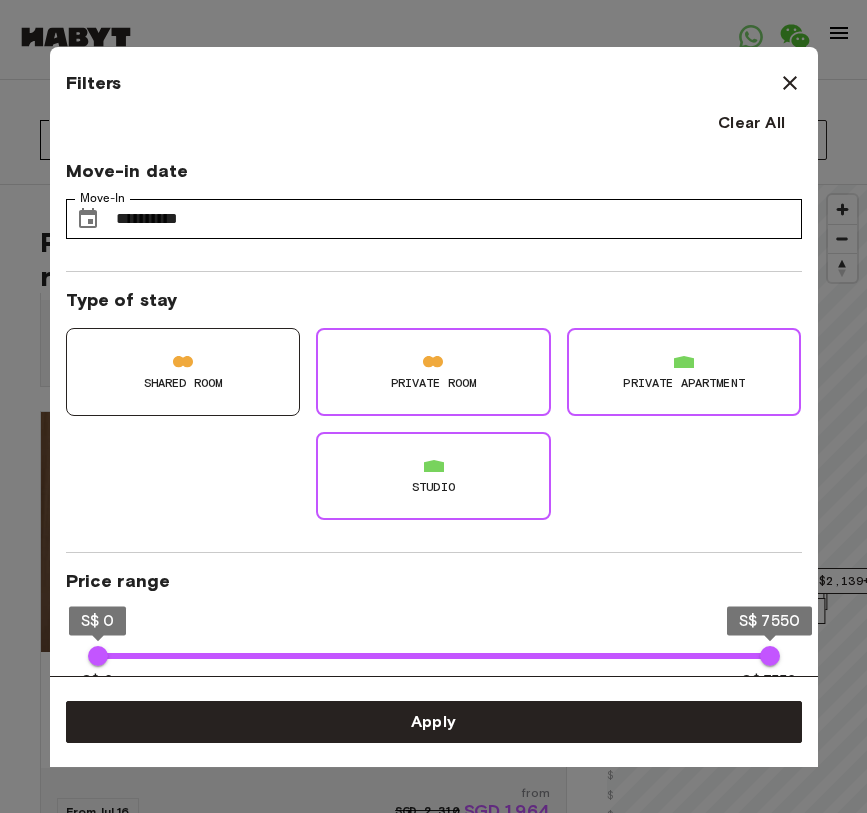 click on "Private Room" at bounding box center (433, 372) 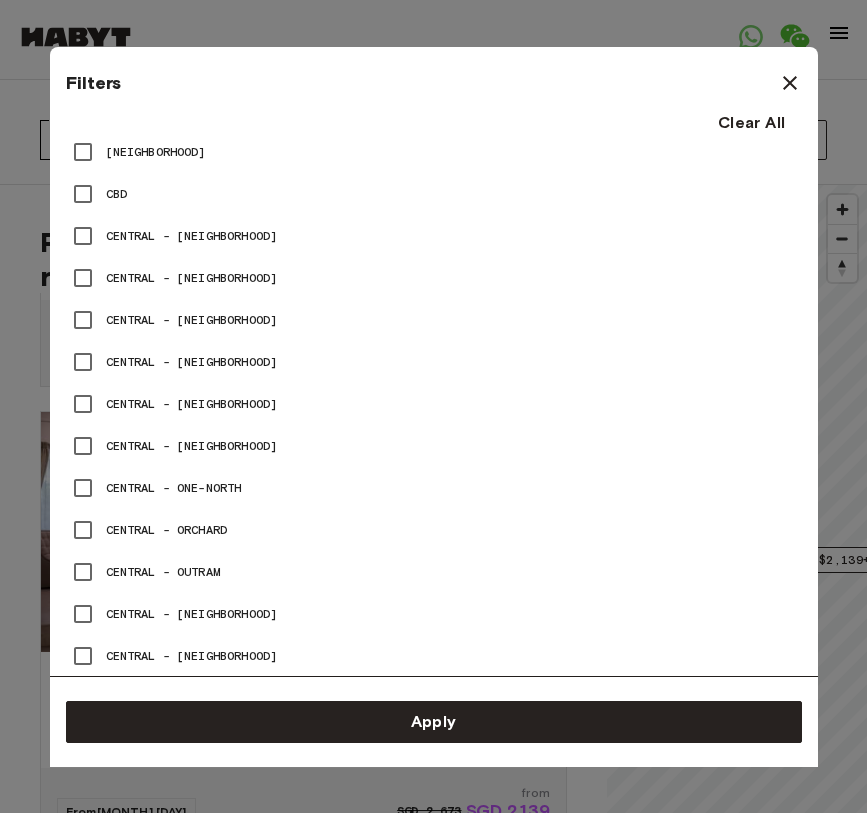 scroll, scrollTop: 1117, scrollLeft: 0, axis: vertical 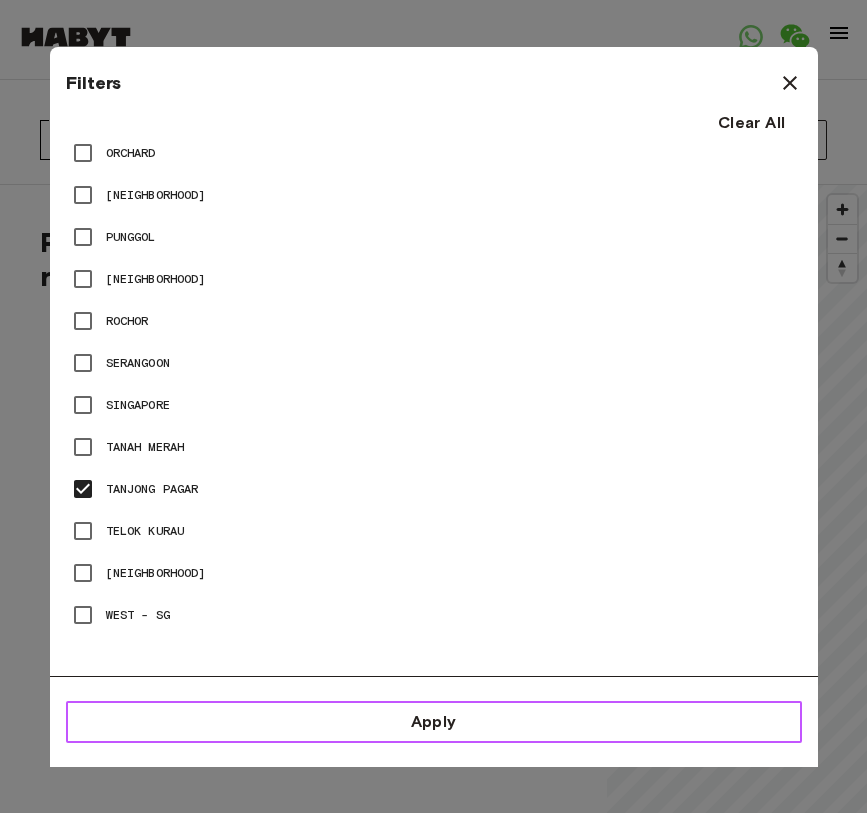 click on "Apply" at bounding box center [434, 722] 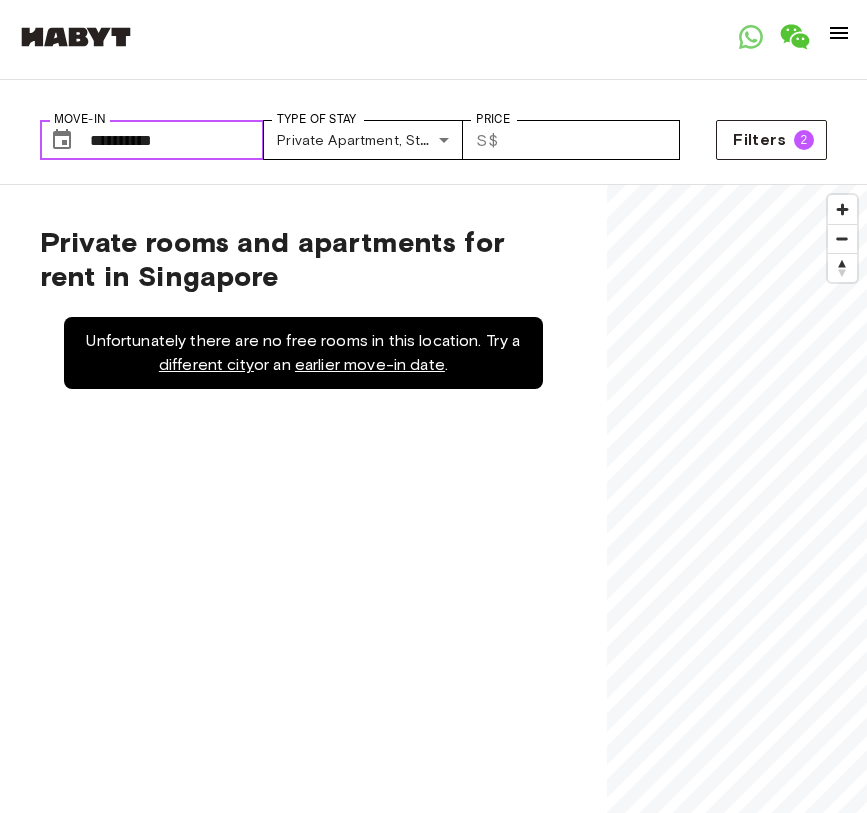 click on "**********" at bounding box center [177, 140] 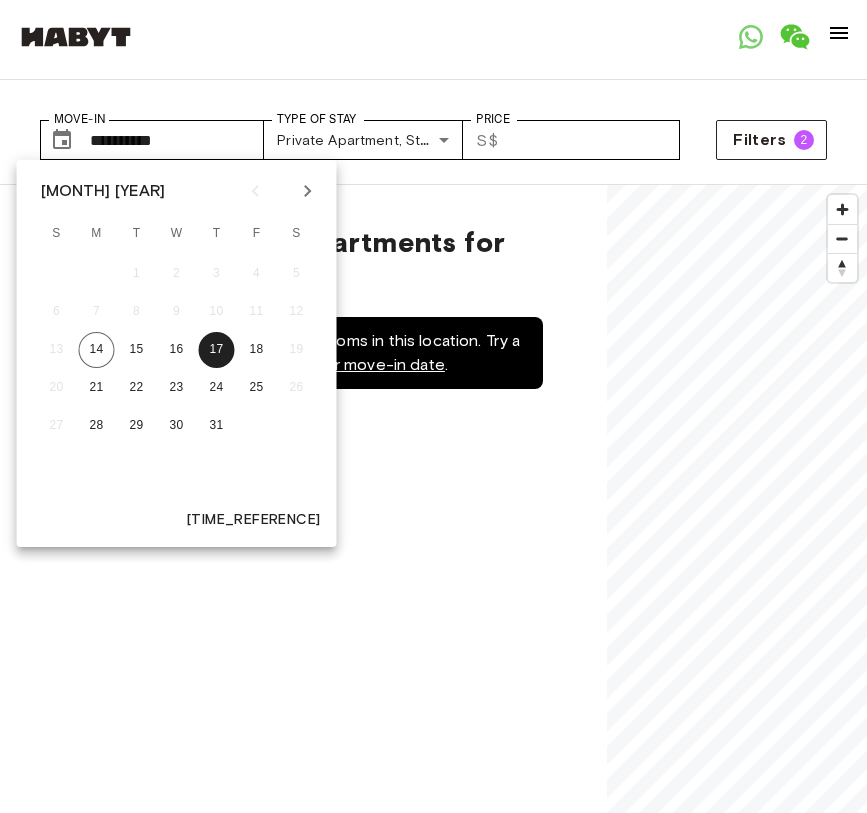 click 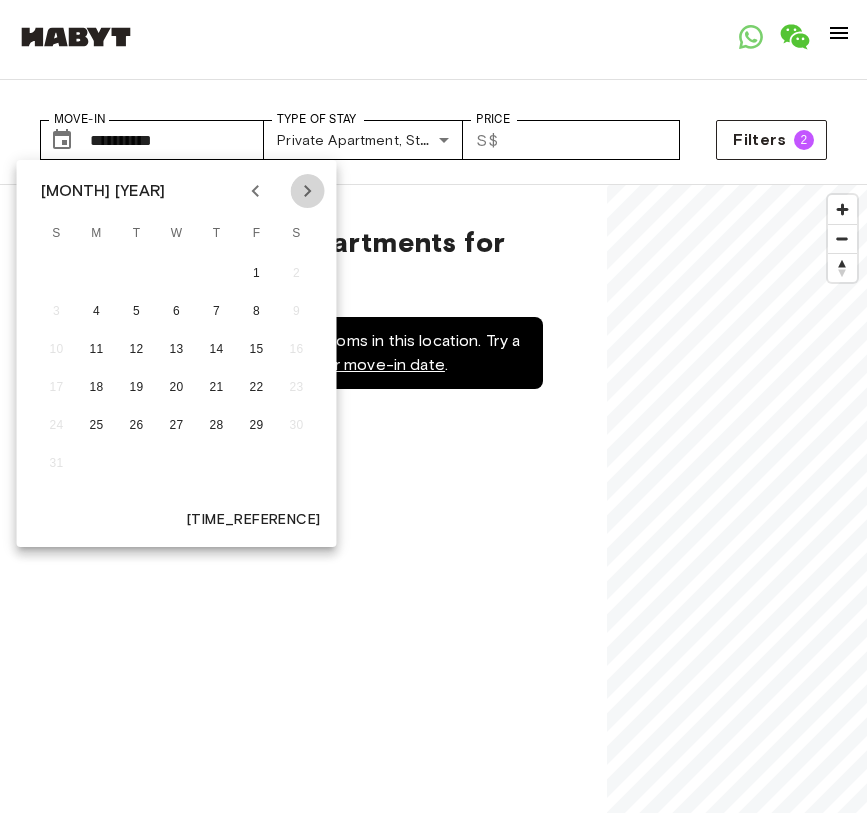 click 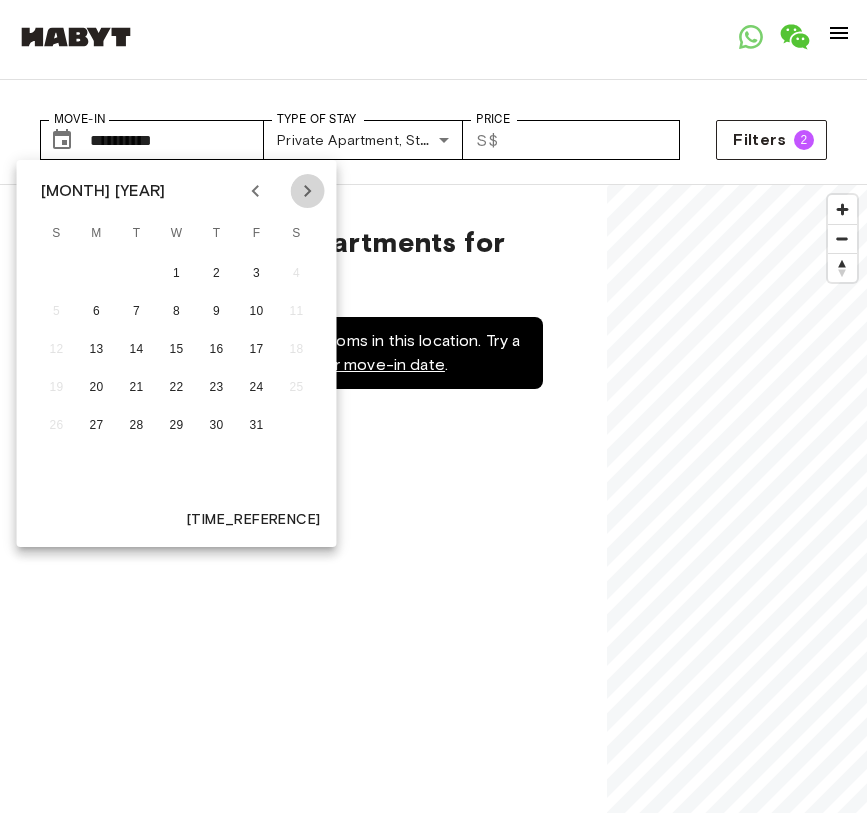 click 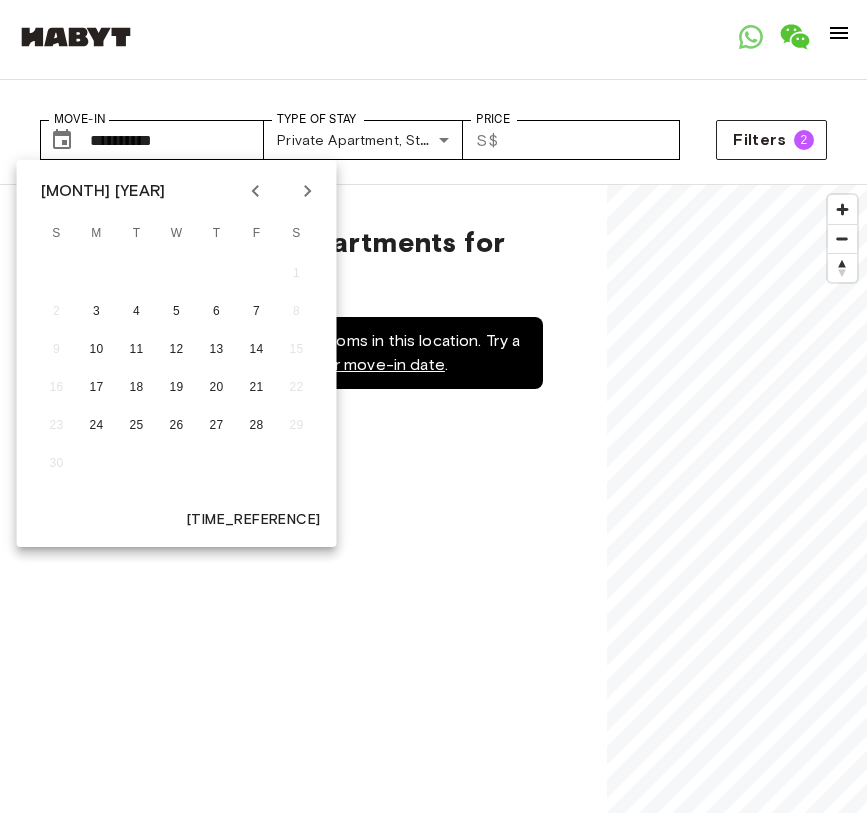 click 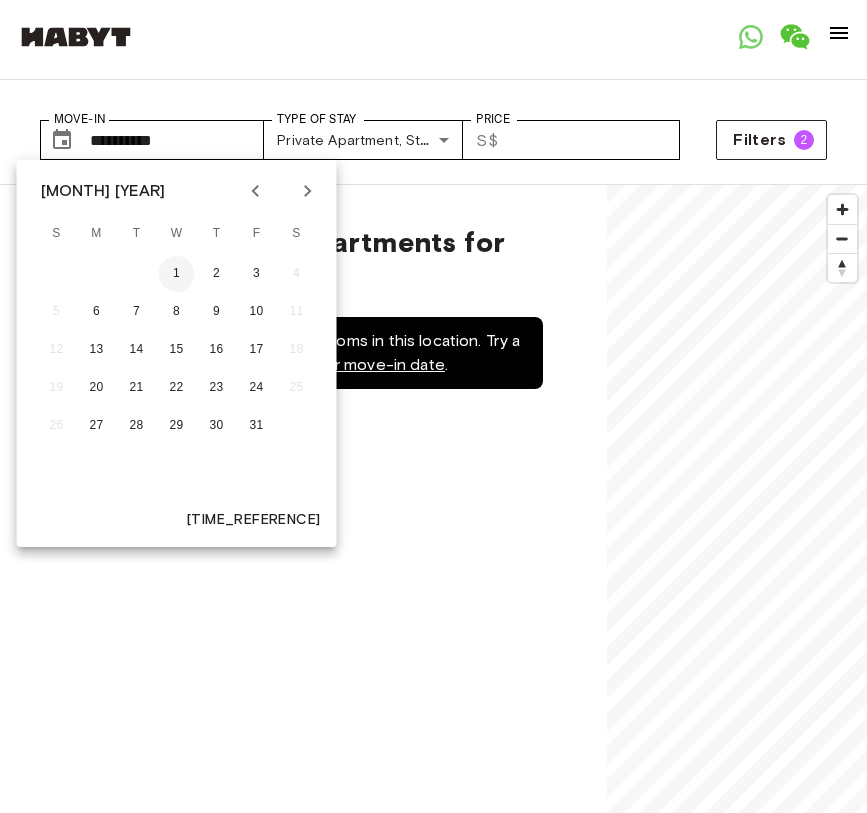 click on "1" at bounding box center [177, 274] 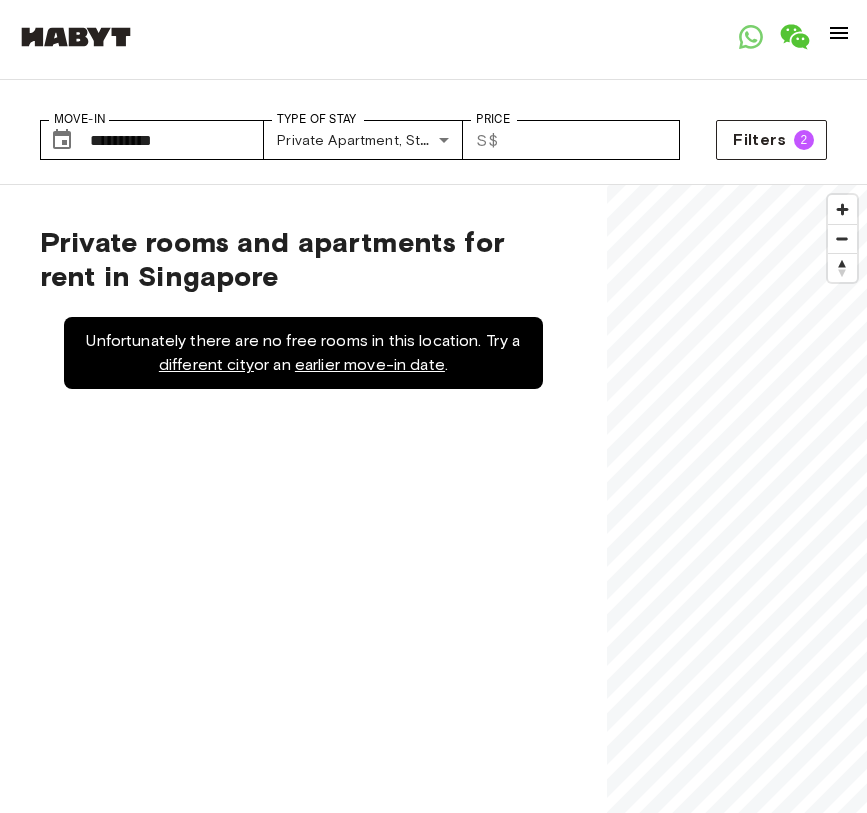 type on "**********" 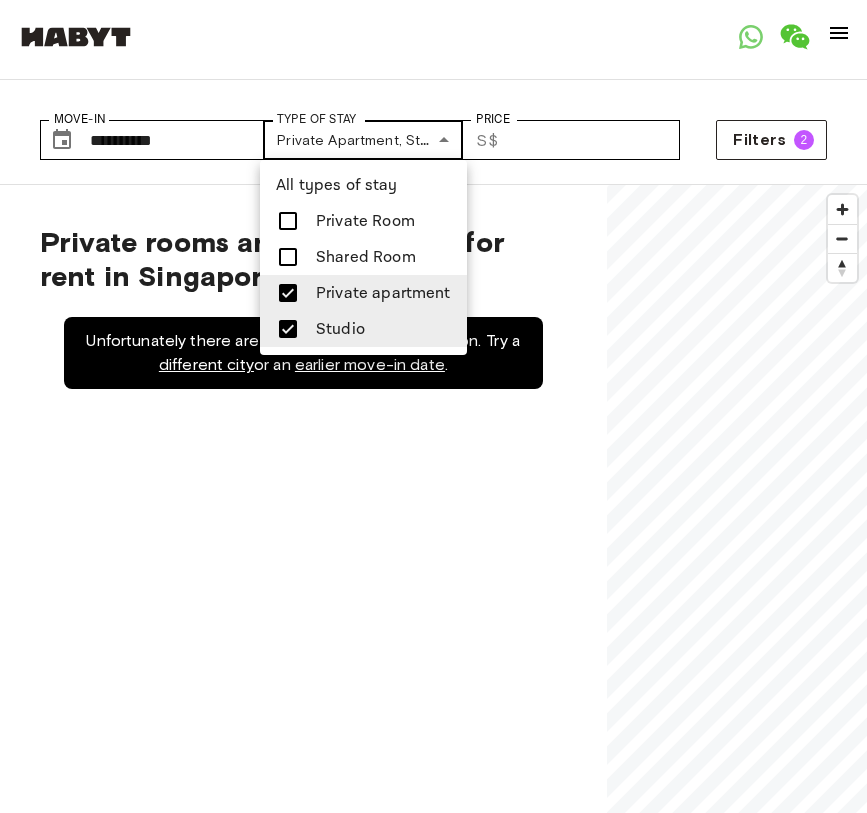 click on "**********" at bounding box center [433, 2777] 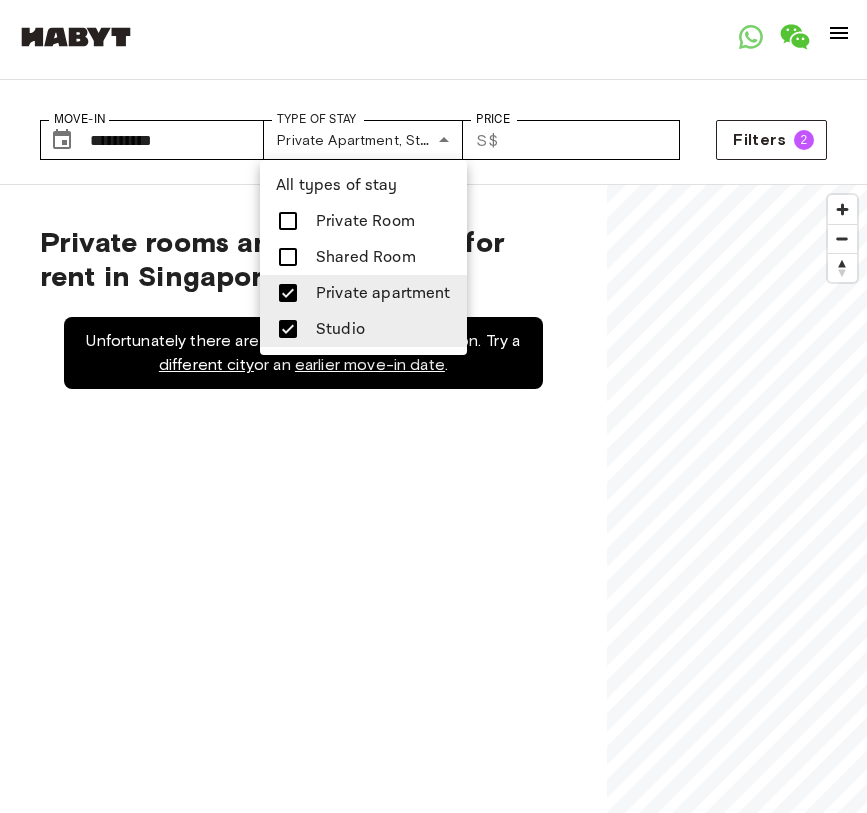 click on "Shared Room" at bounding box center (366, 257) 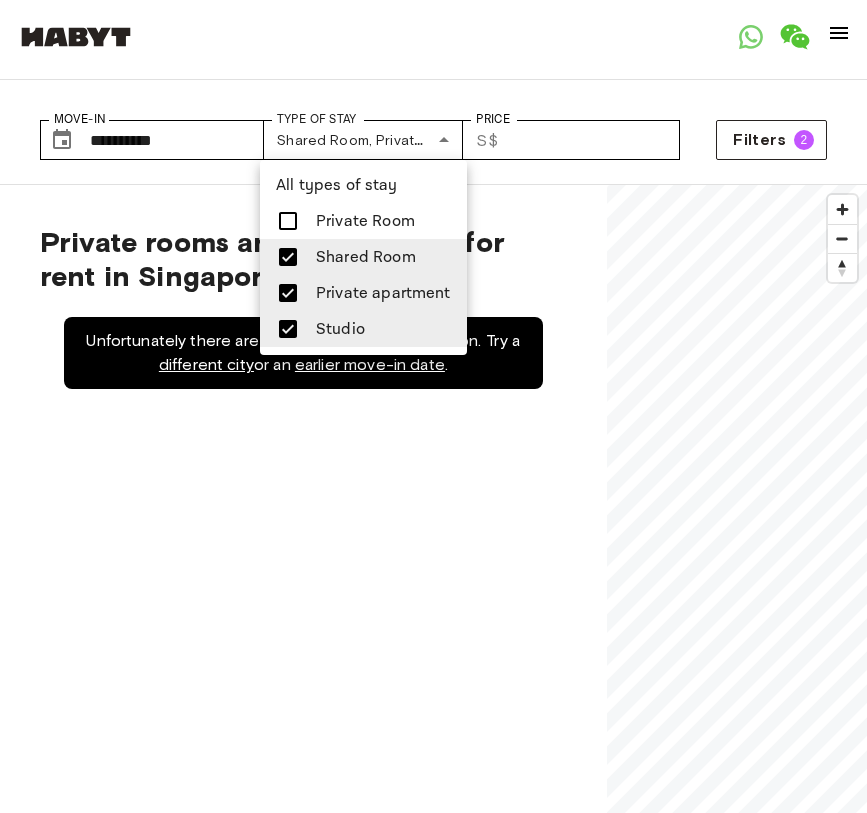 click on "Private Room" at bounding box center [365, 221] 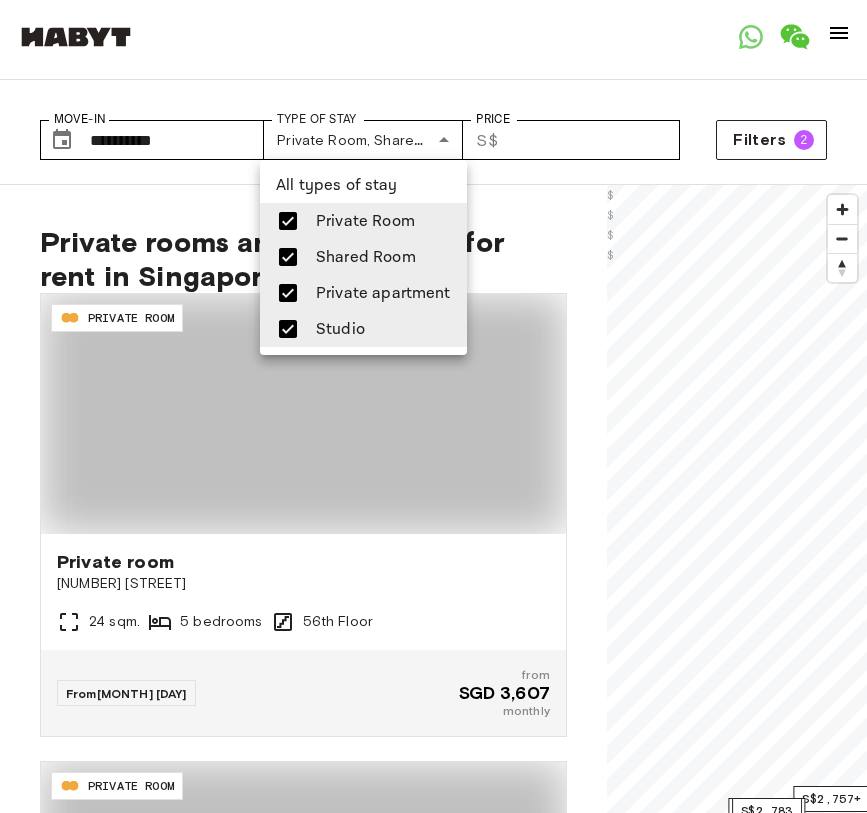 type on "**********" 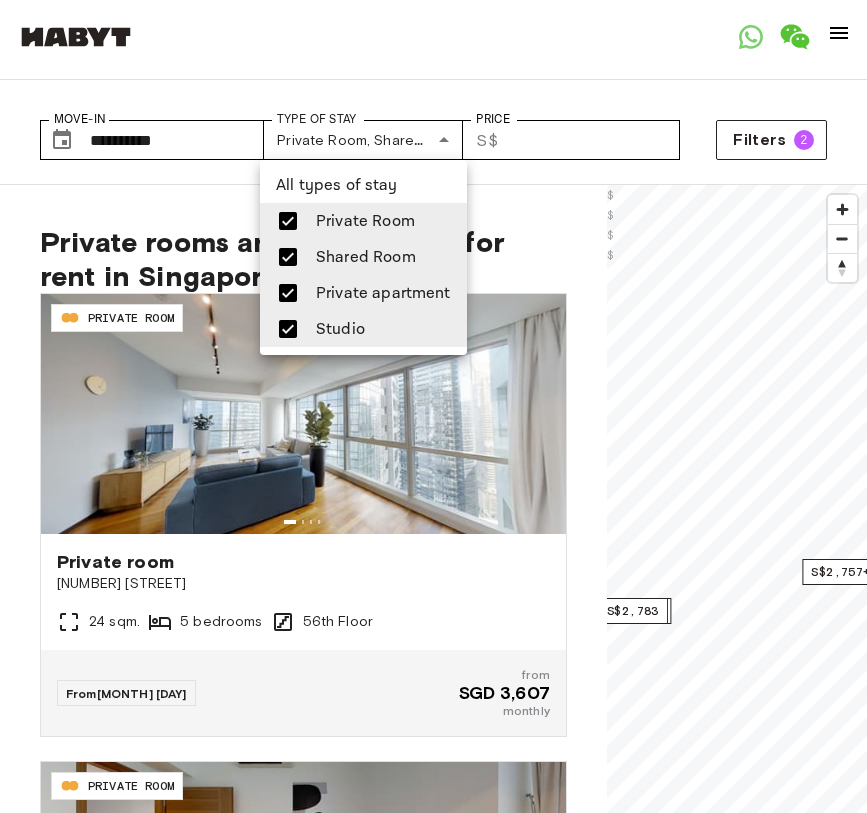 click at bounding box center (433, 406) 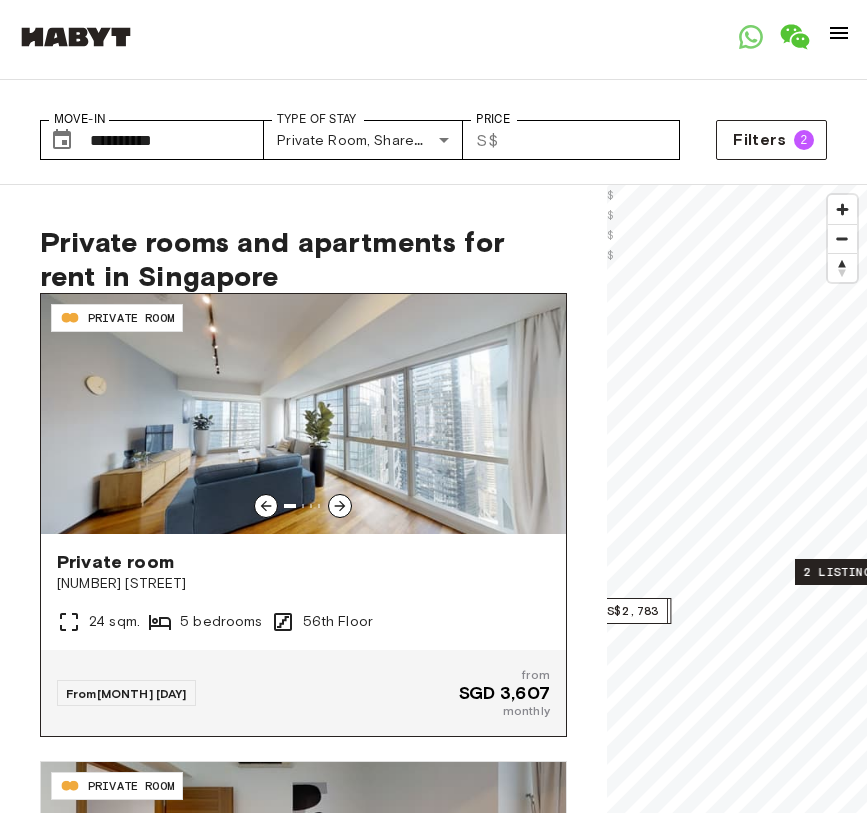 click 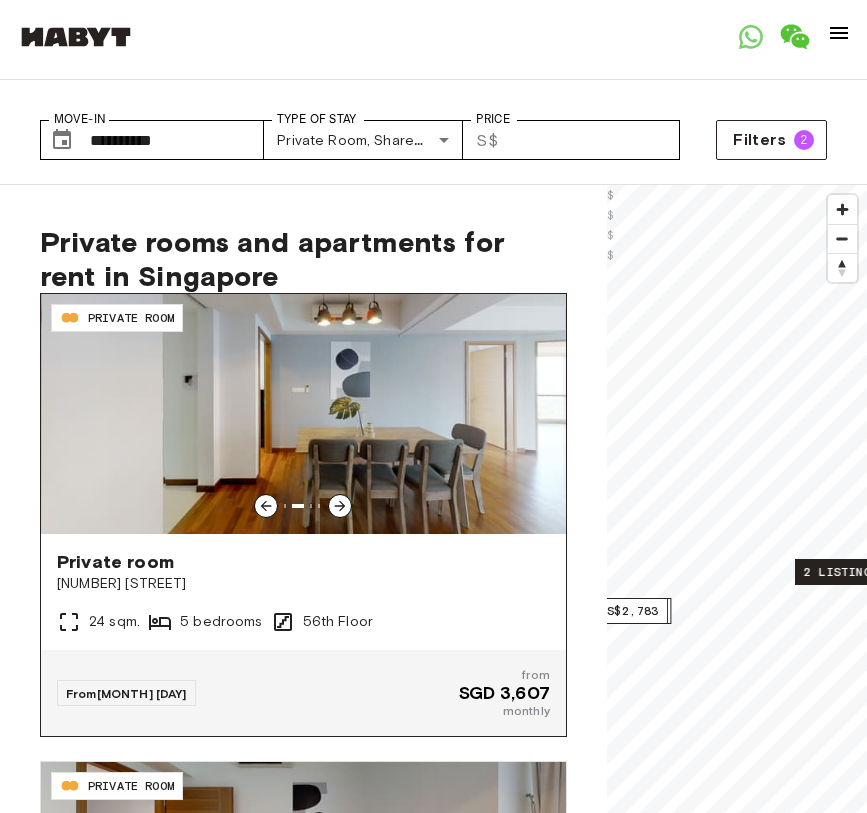 click 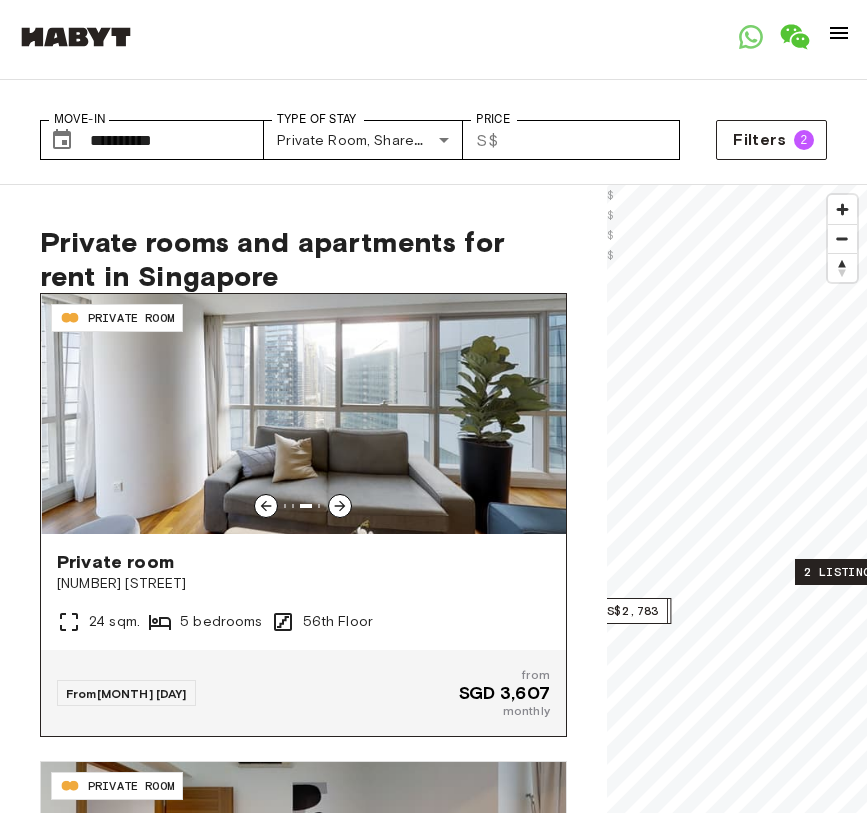 click 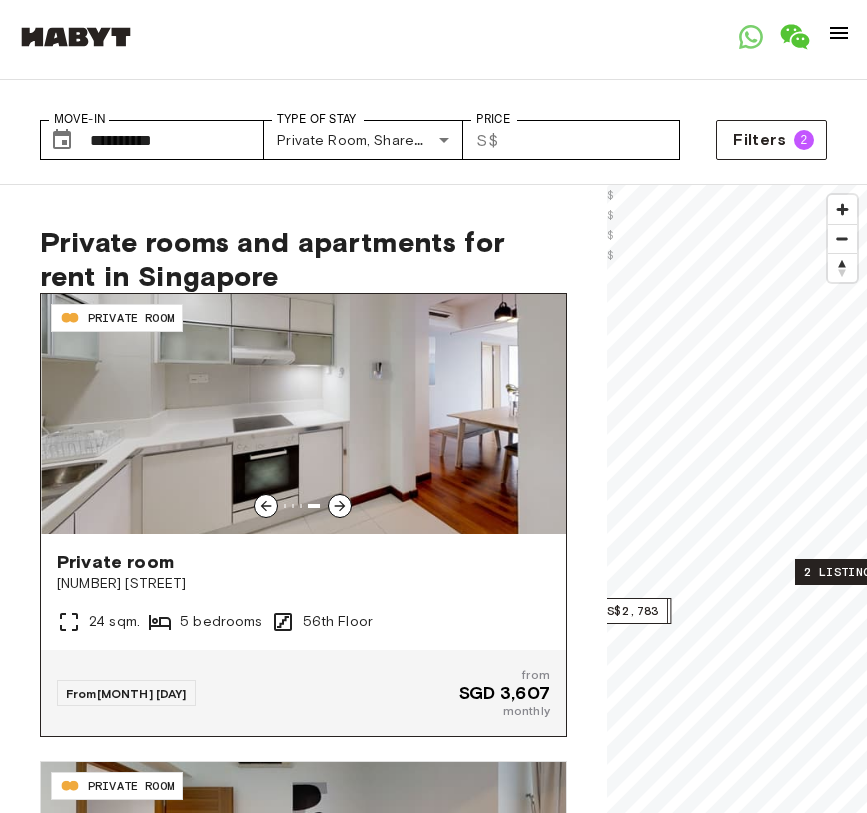 click 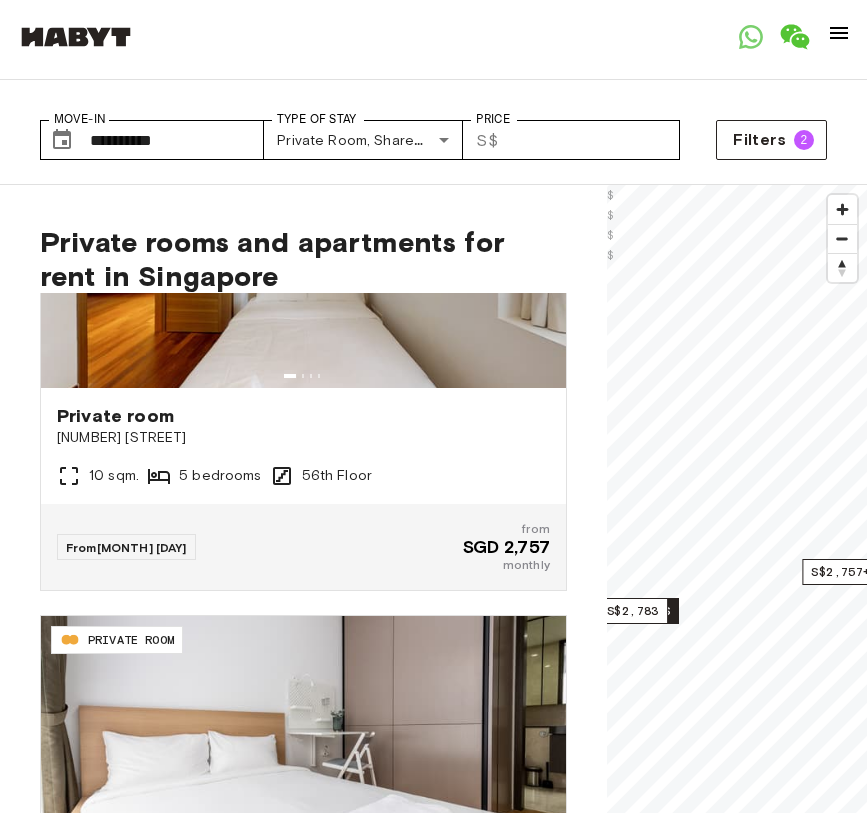 scroll, scrollTop: 897, scrollLeft: 0, axis: vertical 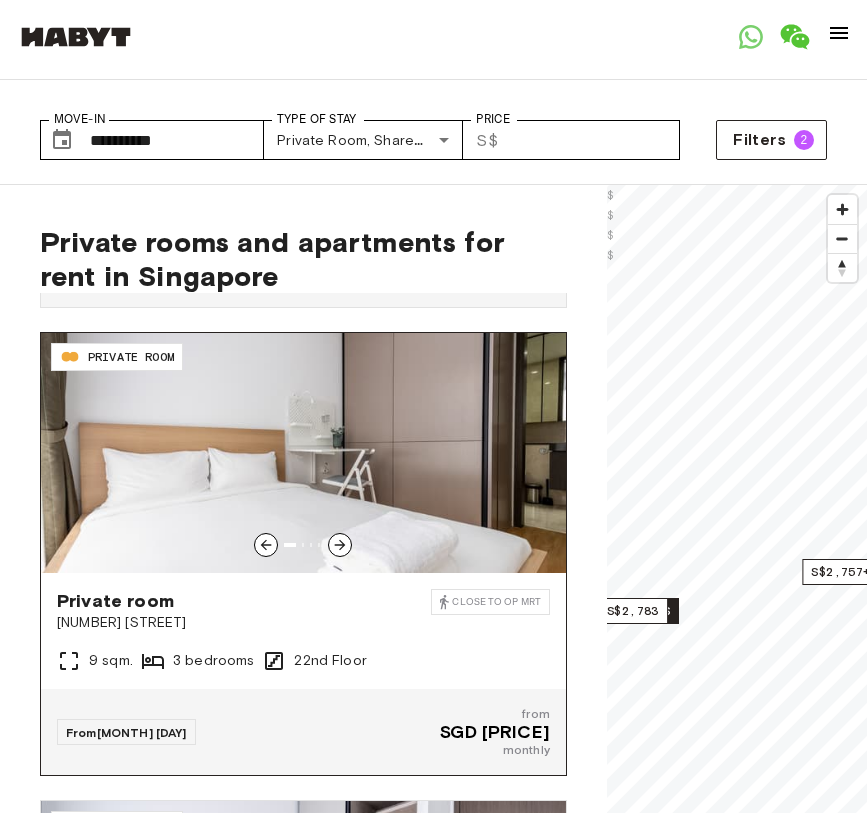 click 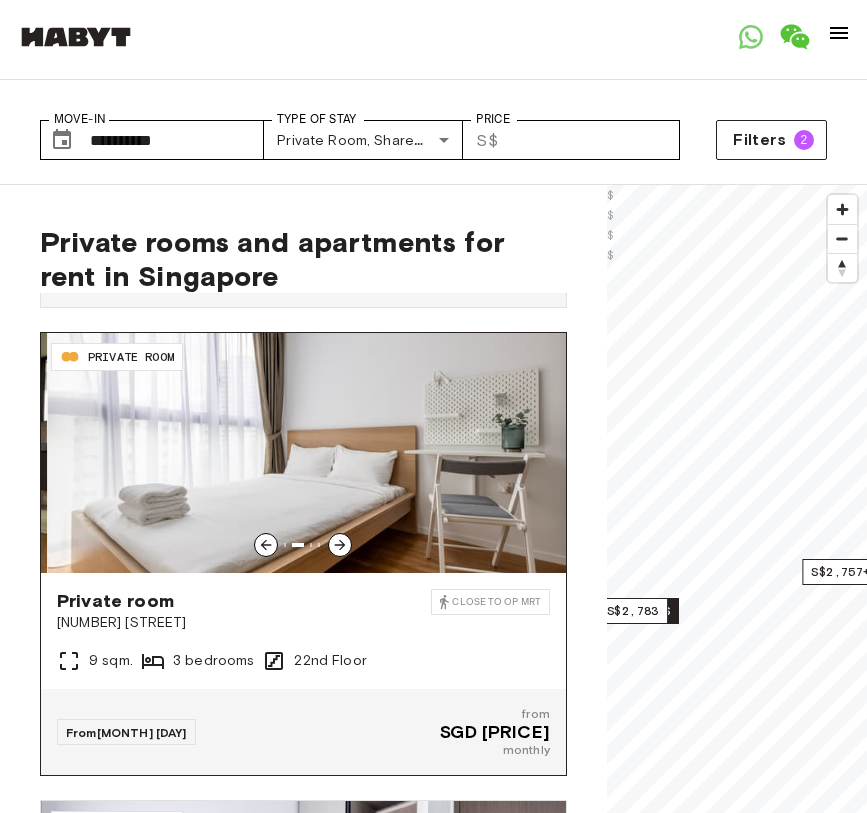 click 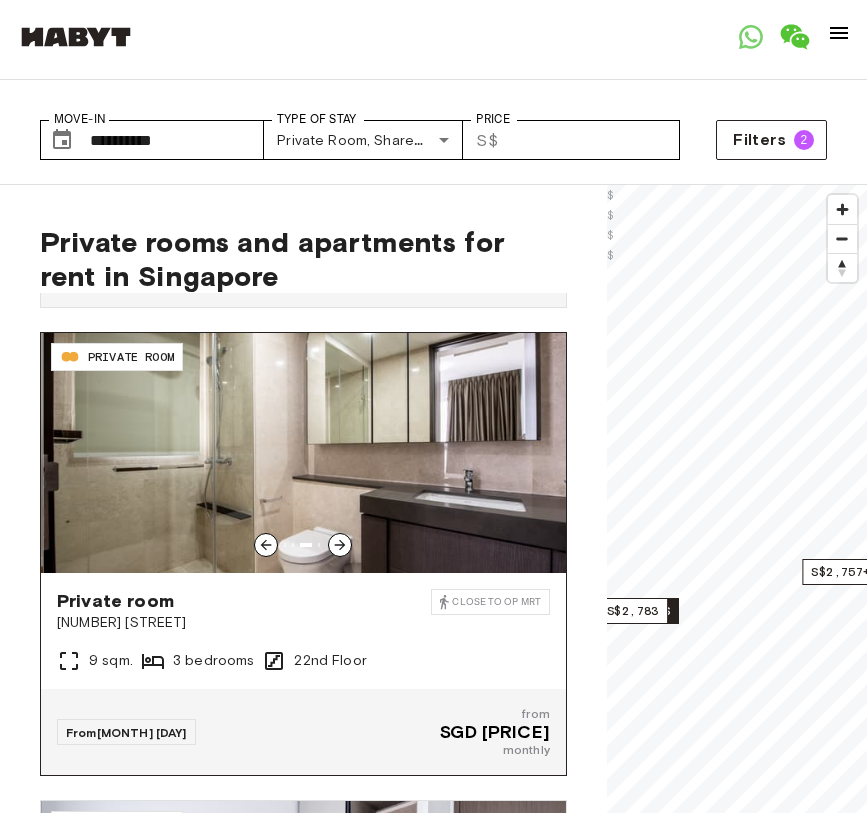 click 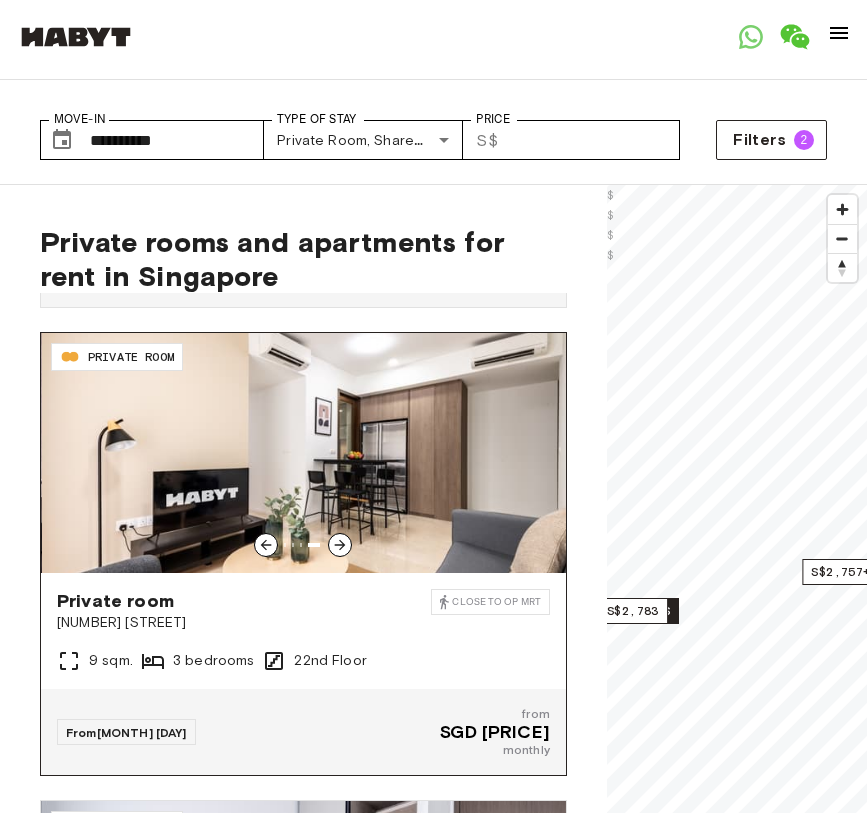 click 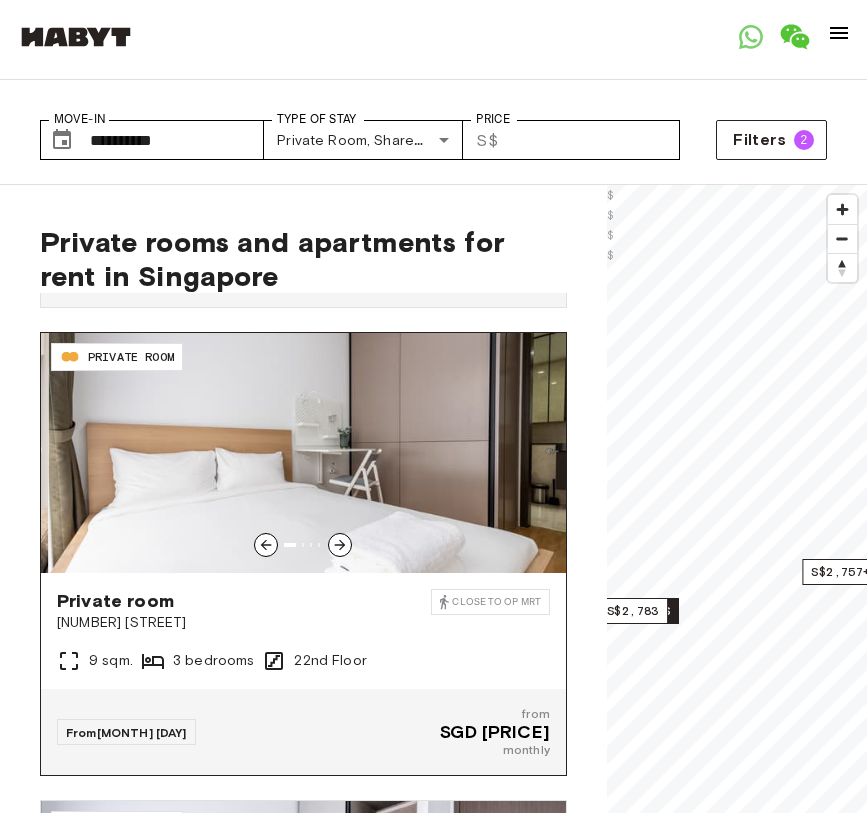 scroll, scrollTop: 1396, scrollLeft: 0, axis: vertical 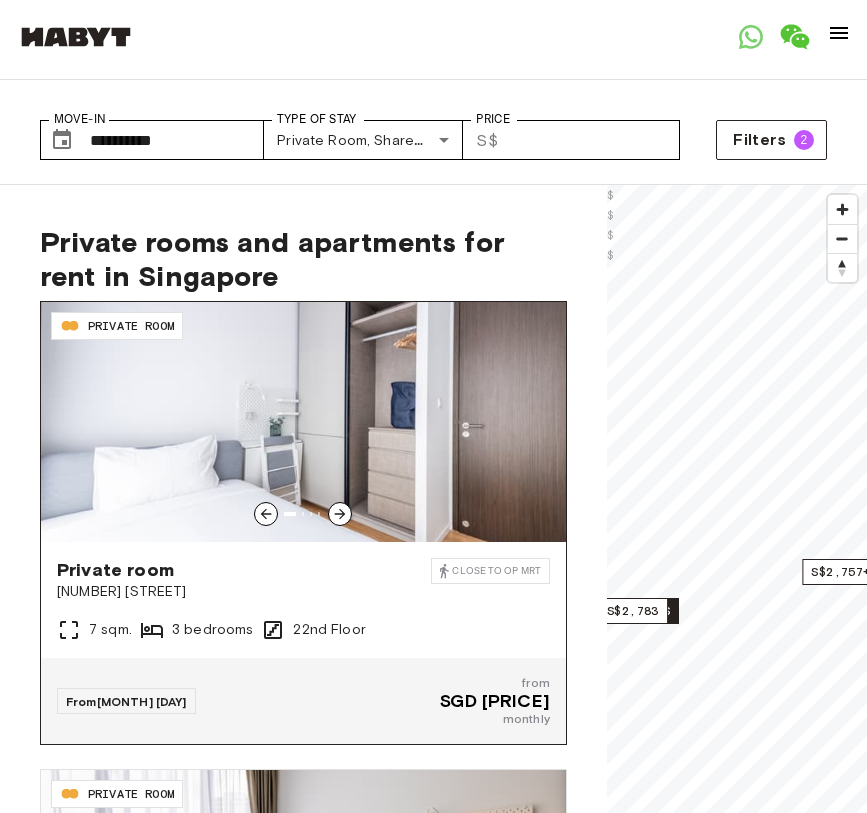 click at bounding box center [340, 514] 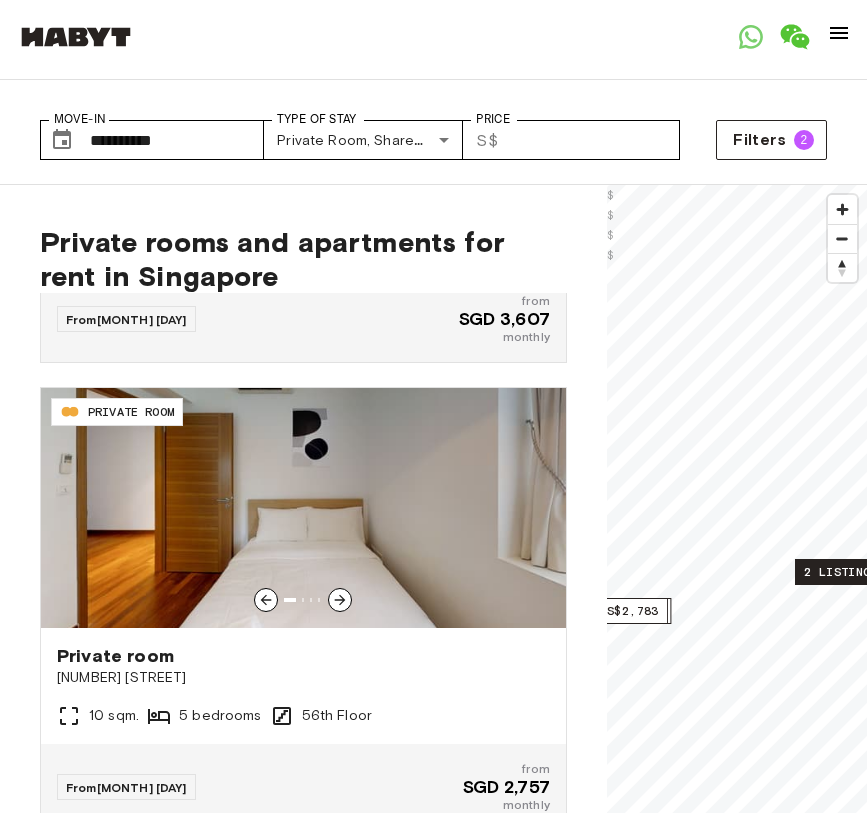 scroll, scrollTop: 0, scrollLeft: 0, axis: both 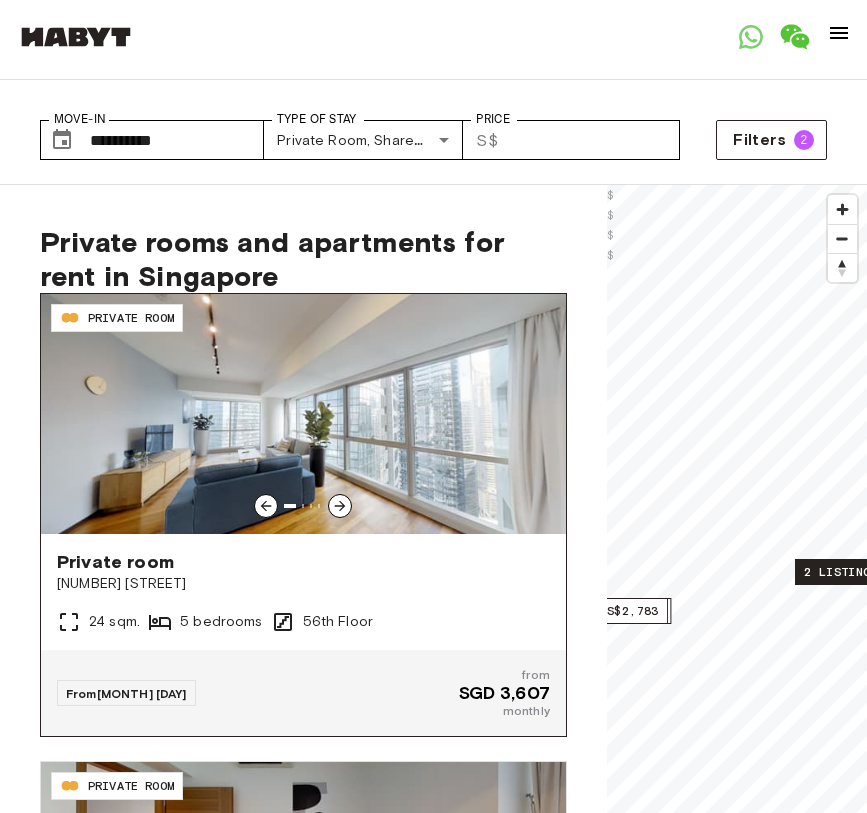 click at bounding box center (303, 414) 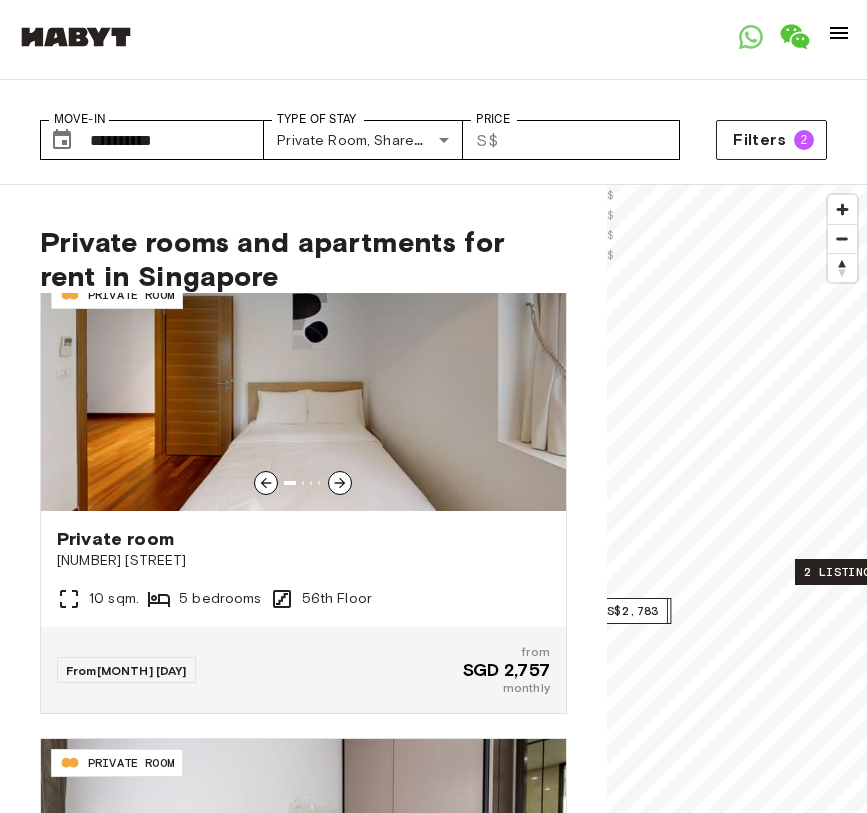 scroll, scrollTop: 495, scrollLeft: 0, axis: vertical 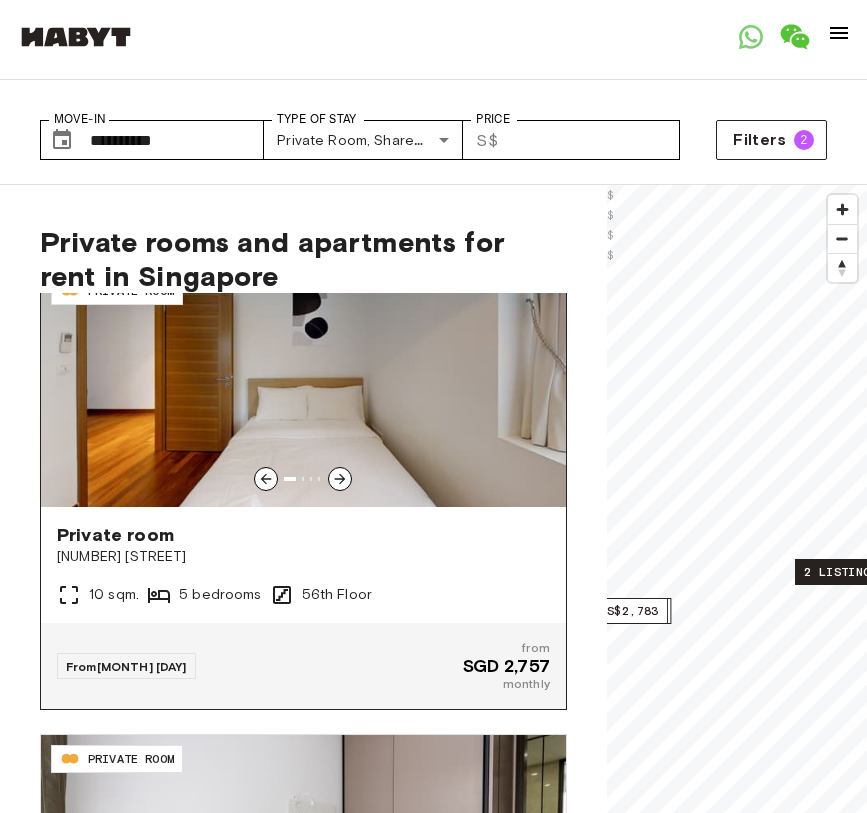 click 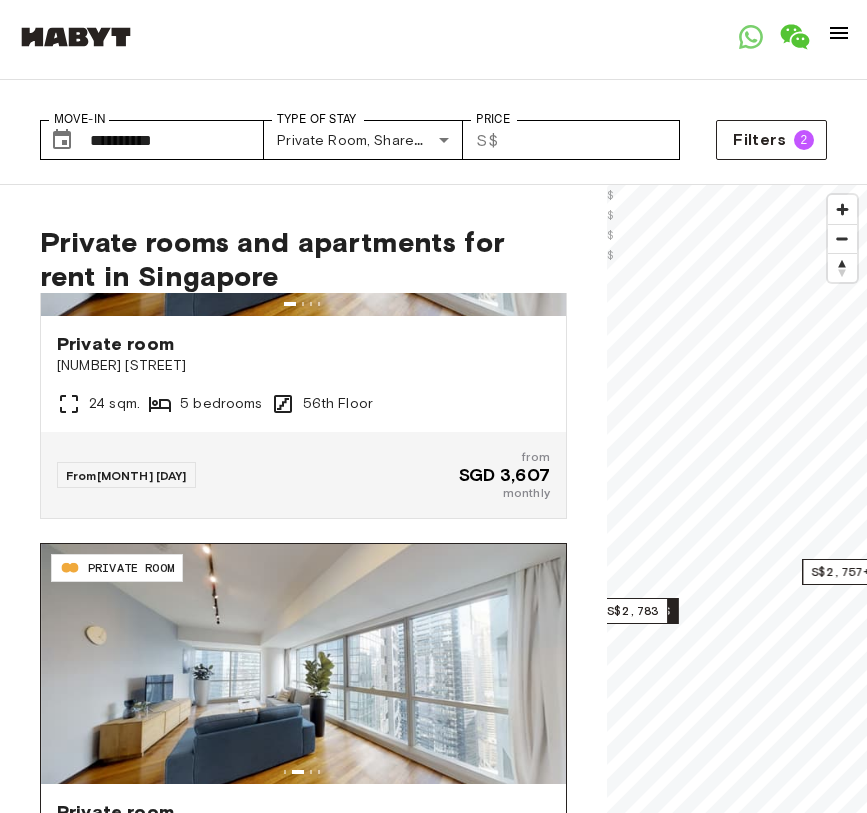 scroll, scrollTop: 0, scrollLeft: 0, axis: both 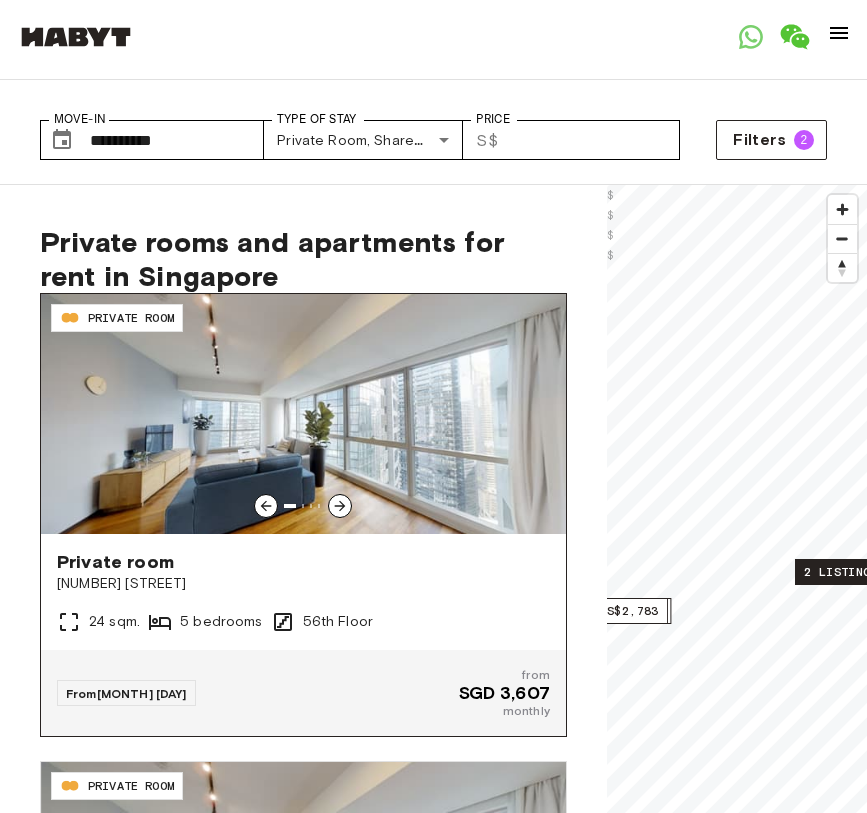click at bounding box center [340, 506] 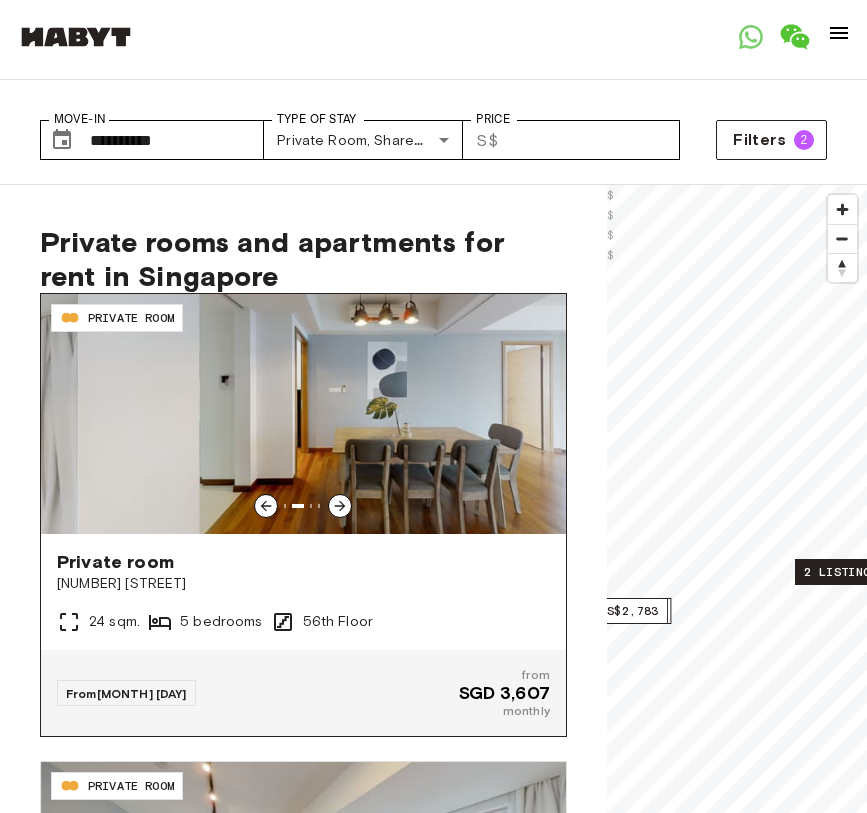 click at bounding box center (340, 506) 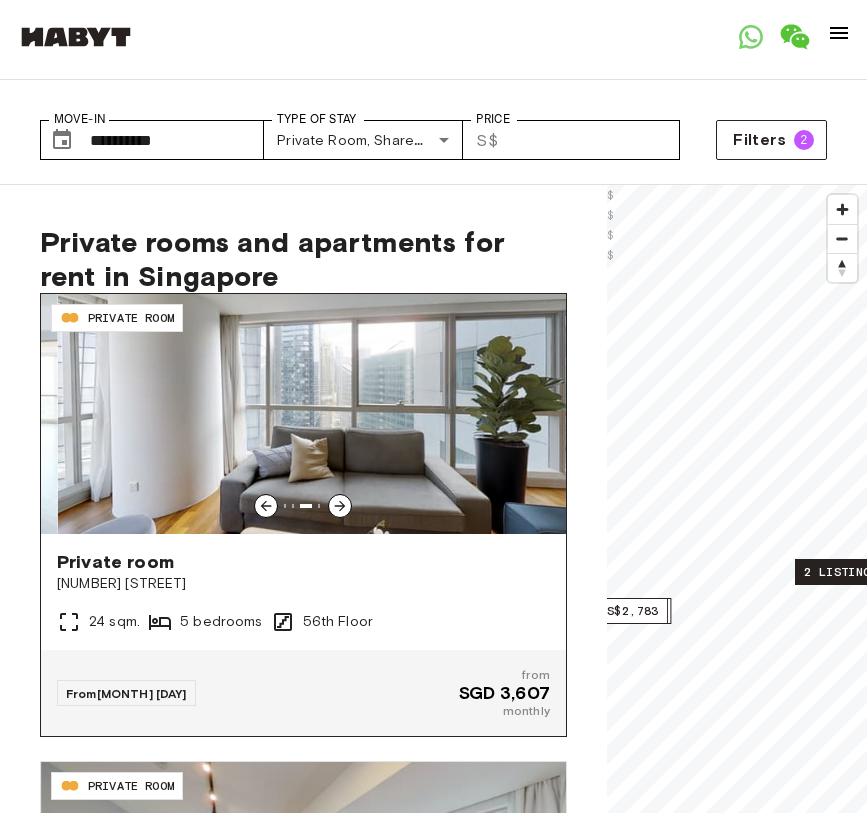 click at bounding box center [340, 506] 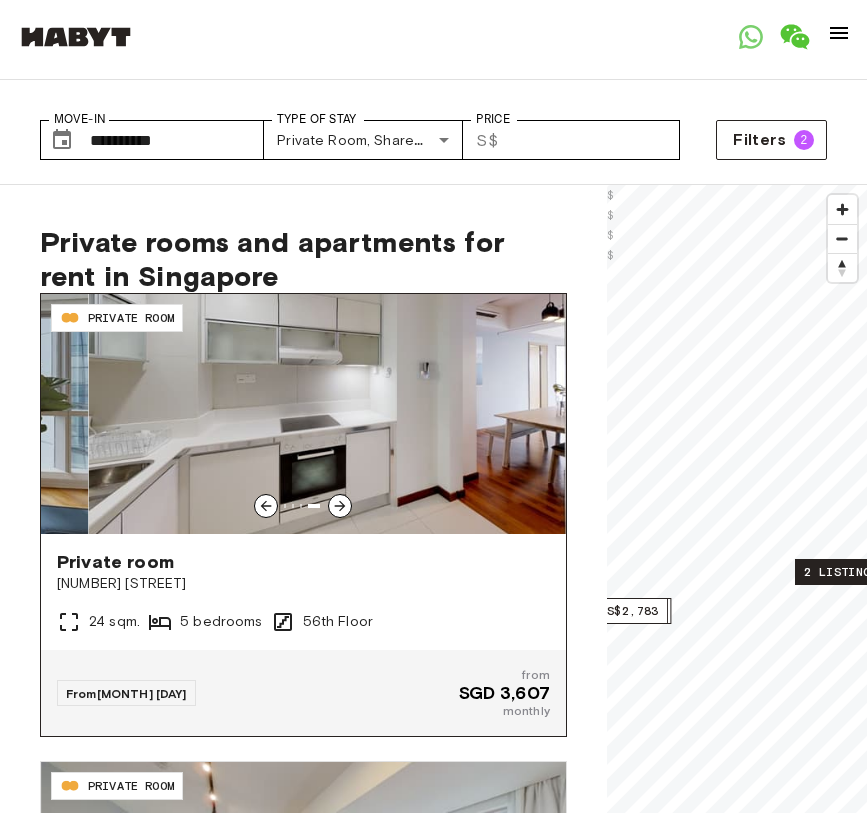 click at bounding box center (340, 506) 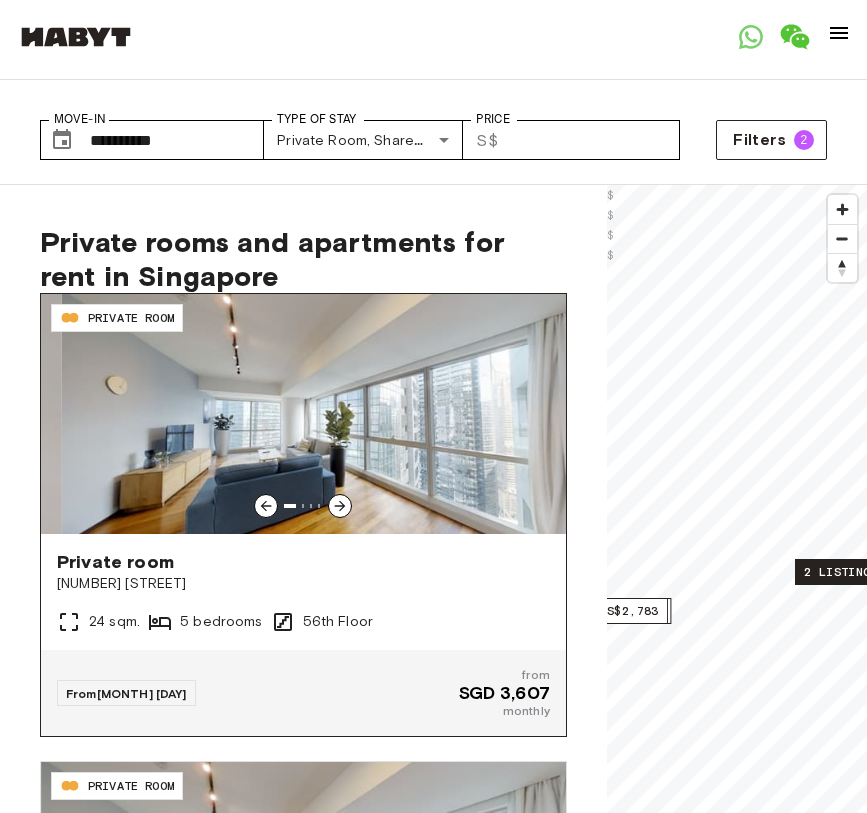 click at bounding box center [340, 506] 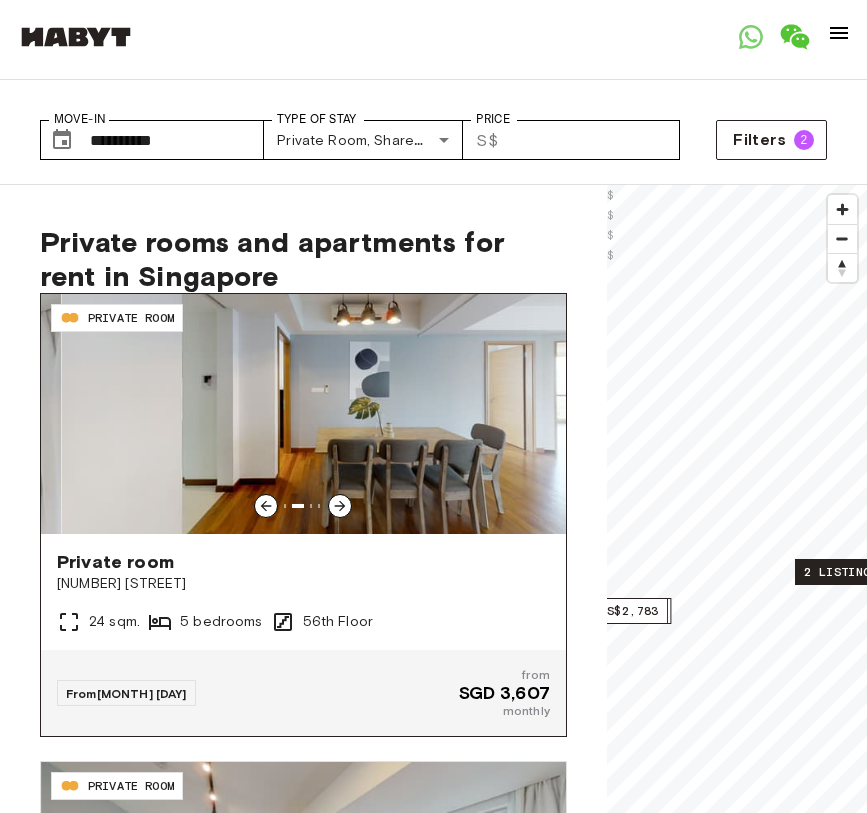 click at bounding box center (340, 506) 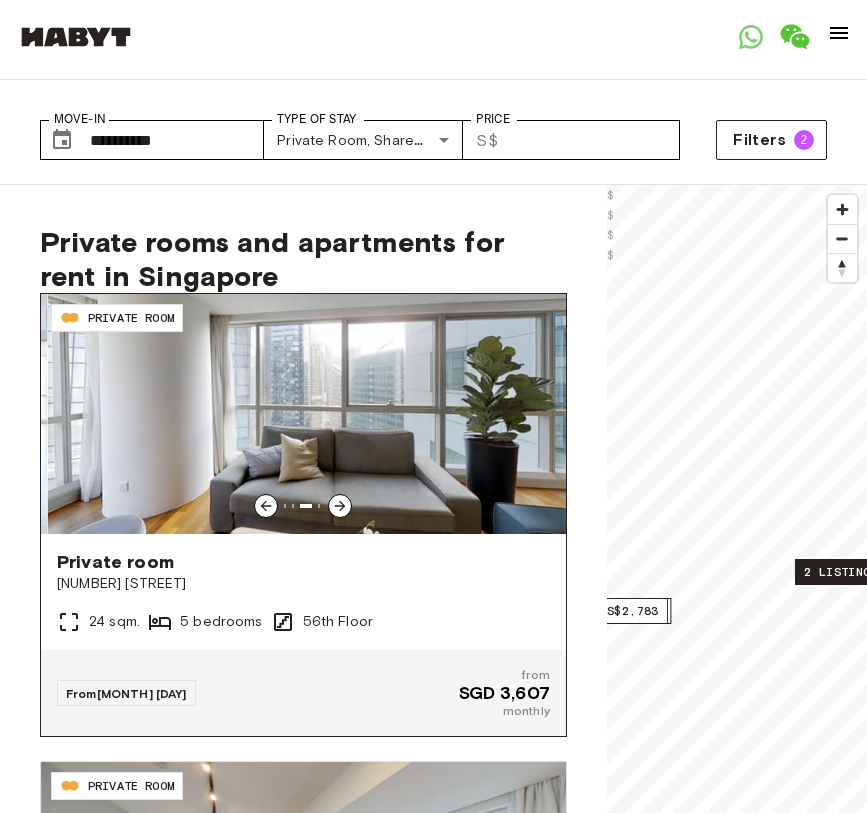 click at bounding box center [340, 506] 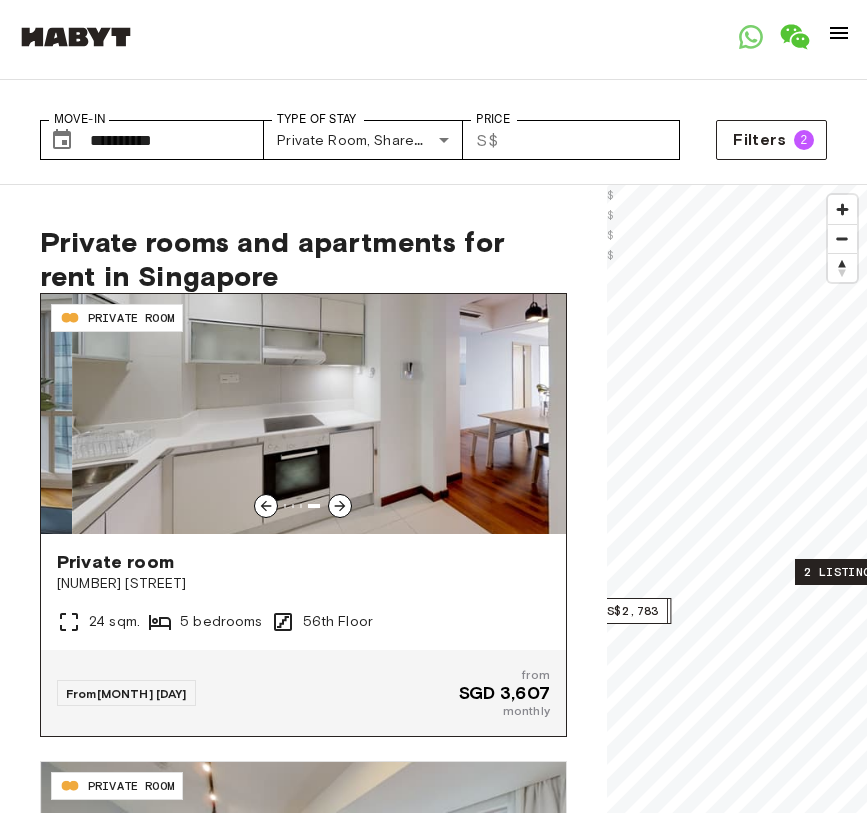 click at bounding box center (340, 506) 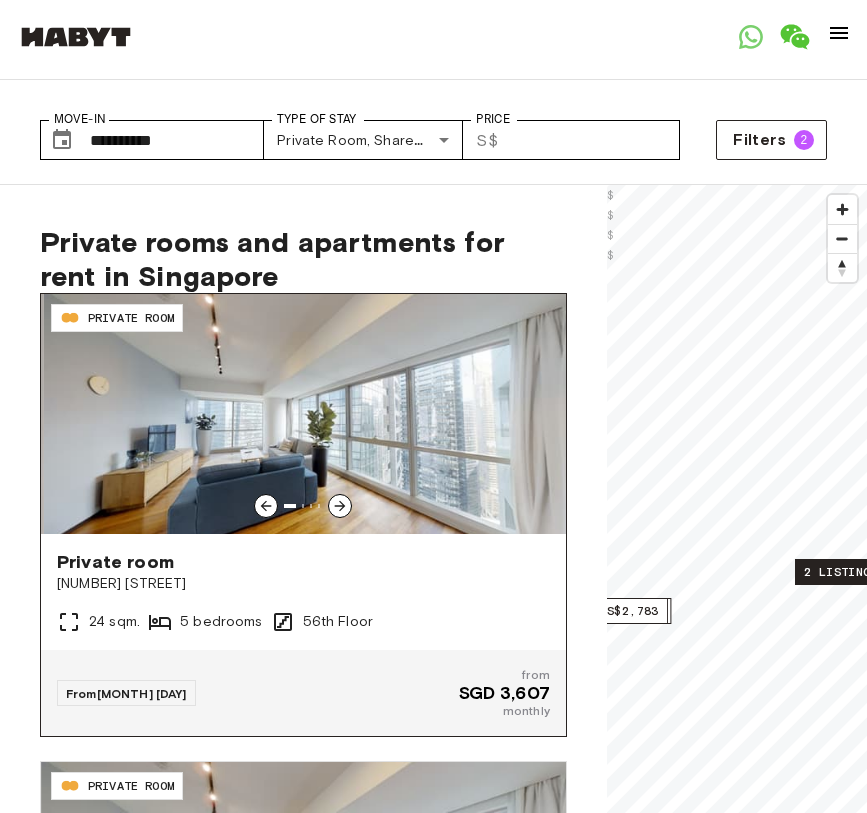 click at bounding box center (340, 506) 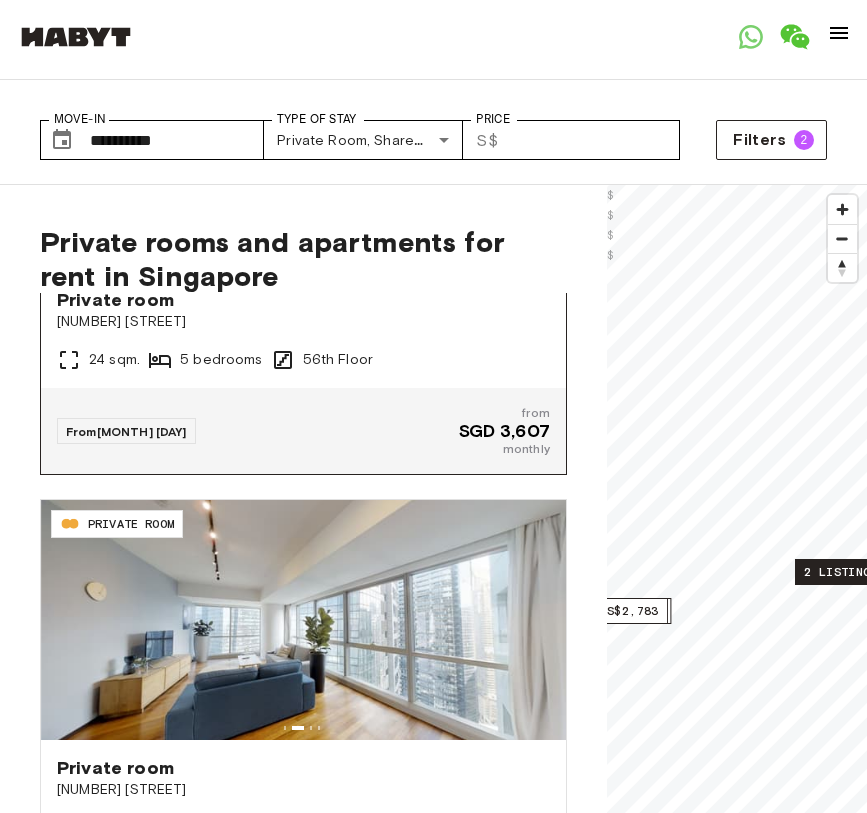 scroll, scrollTop: 678, scrollLeft: 0, axis: vertical 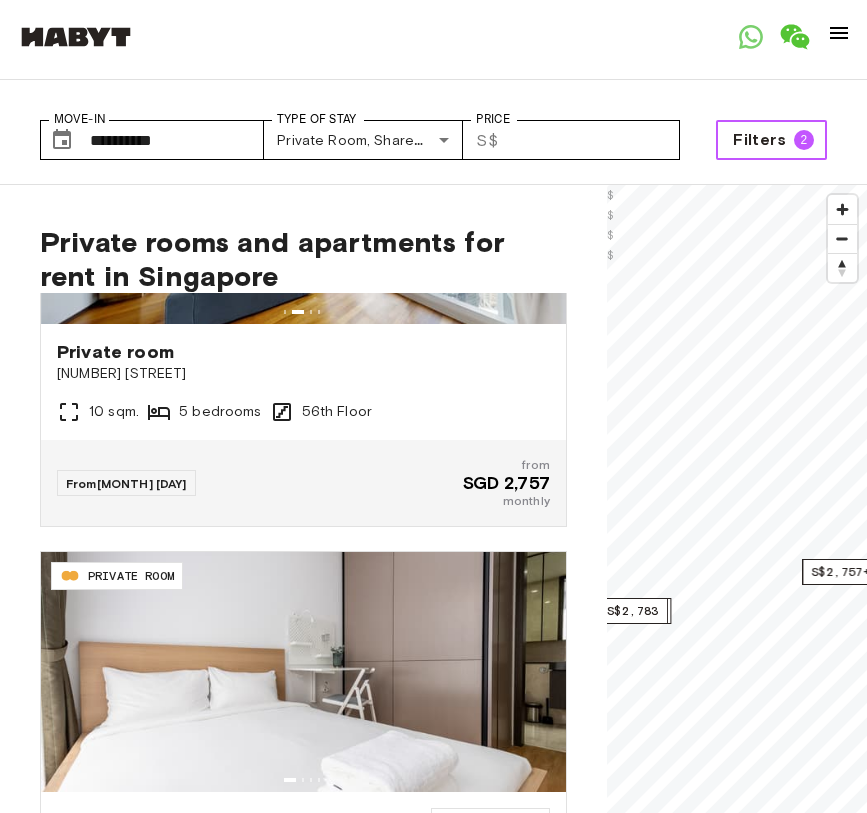 click on "Filters" at bounding box center (759, 140) 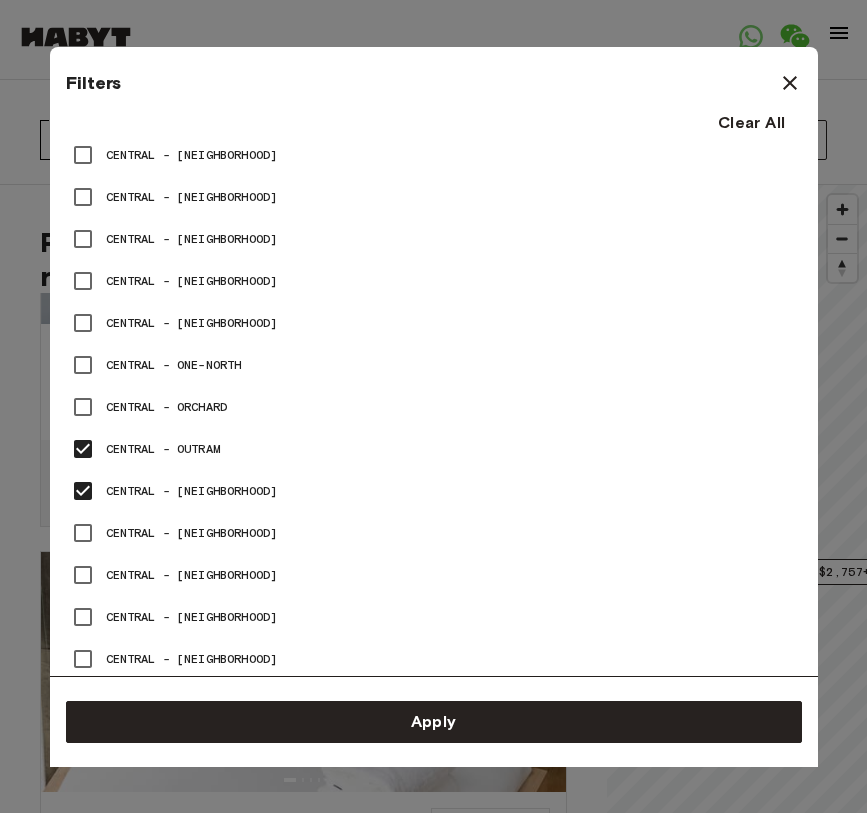 scroll, scrollTop: 0, scrollLeft: 0, axis: both 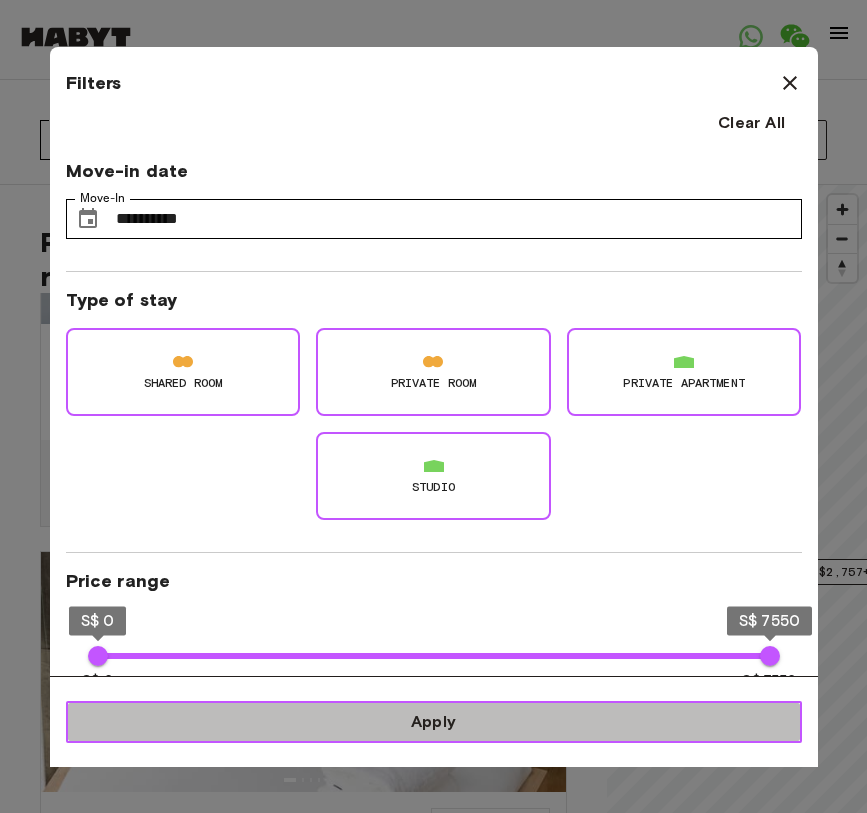 click on "Apply" at bounding box center [434, 722] 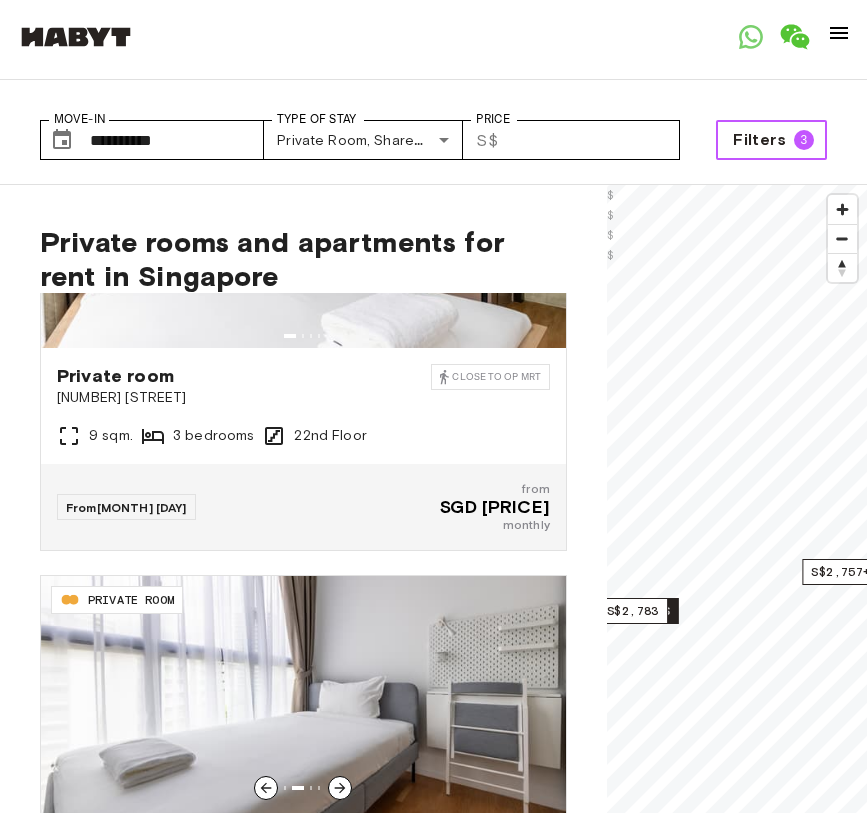 scroll, scrollTop: 931, scrollLeft: 0, axis: vertical 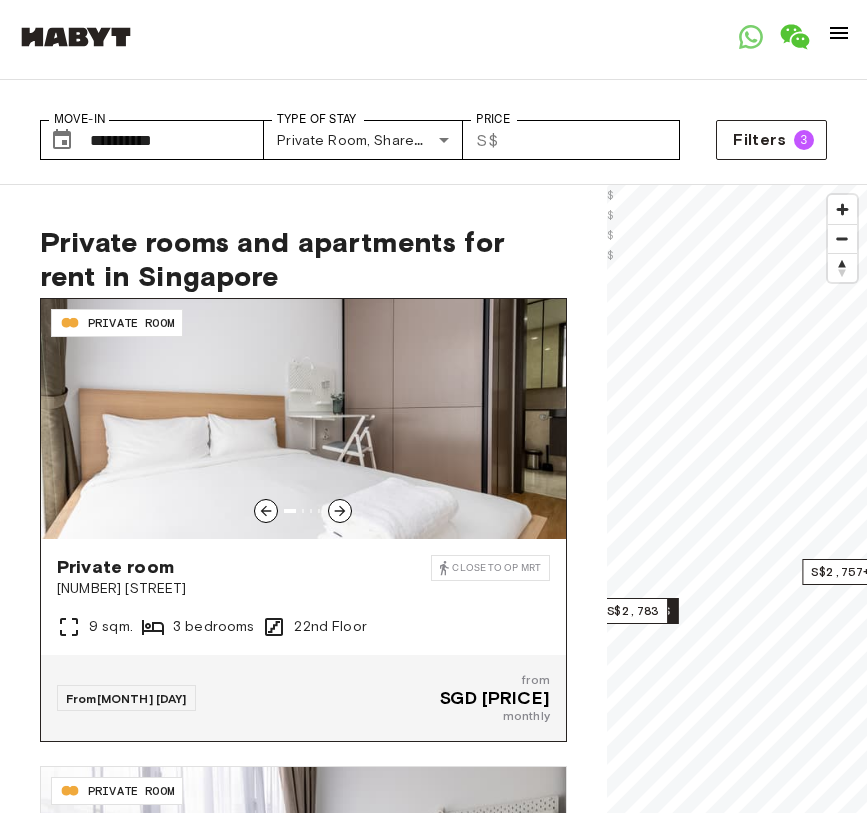 click 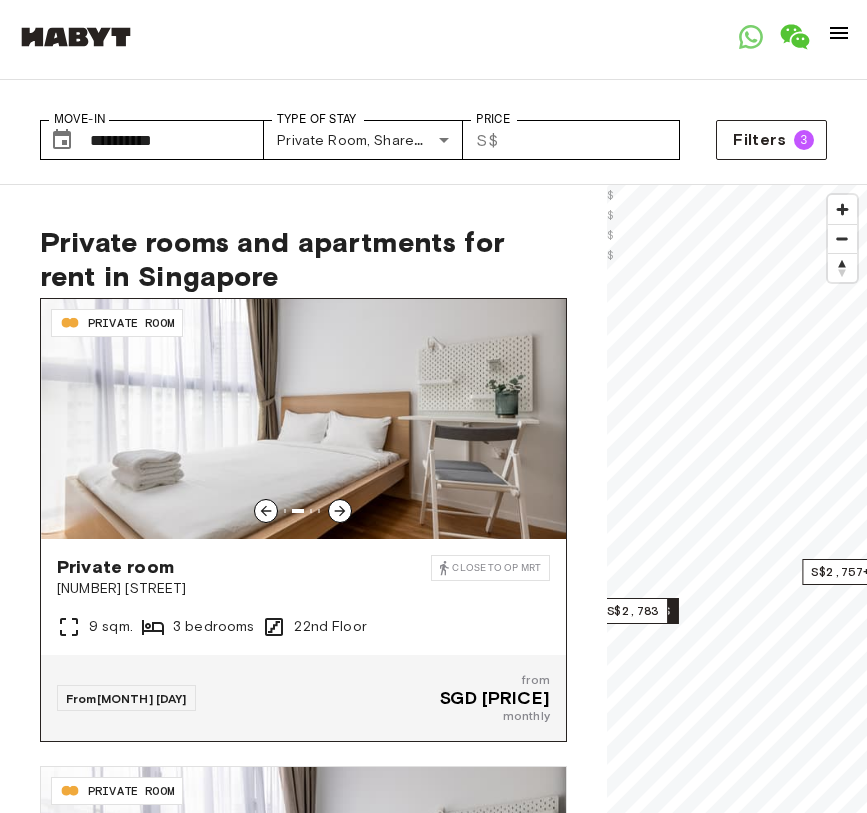 click 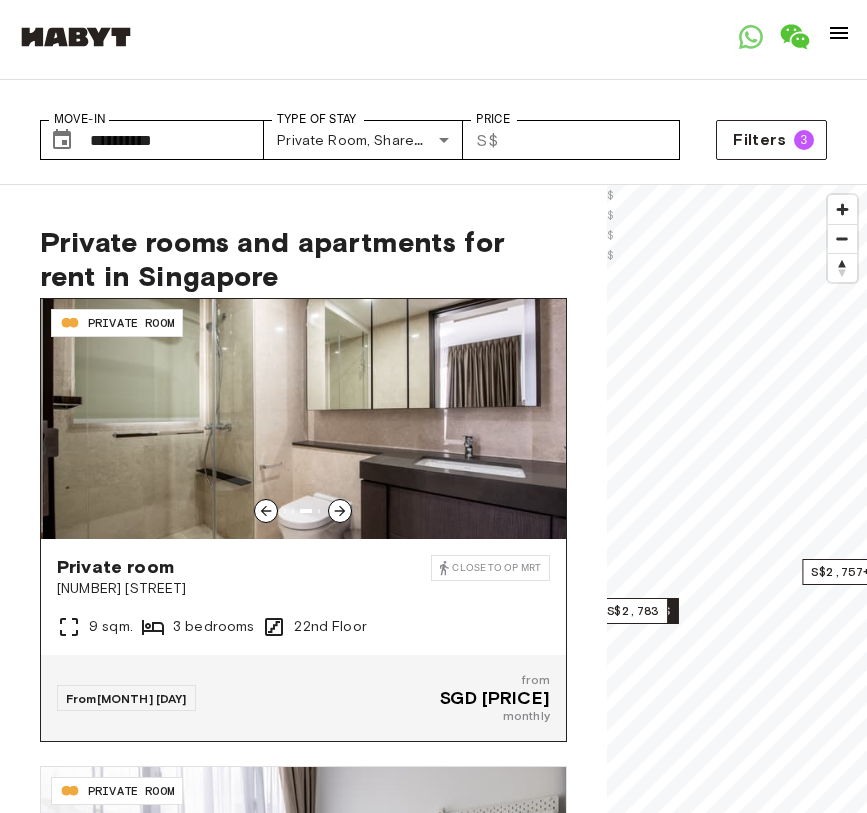 click 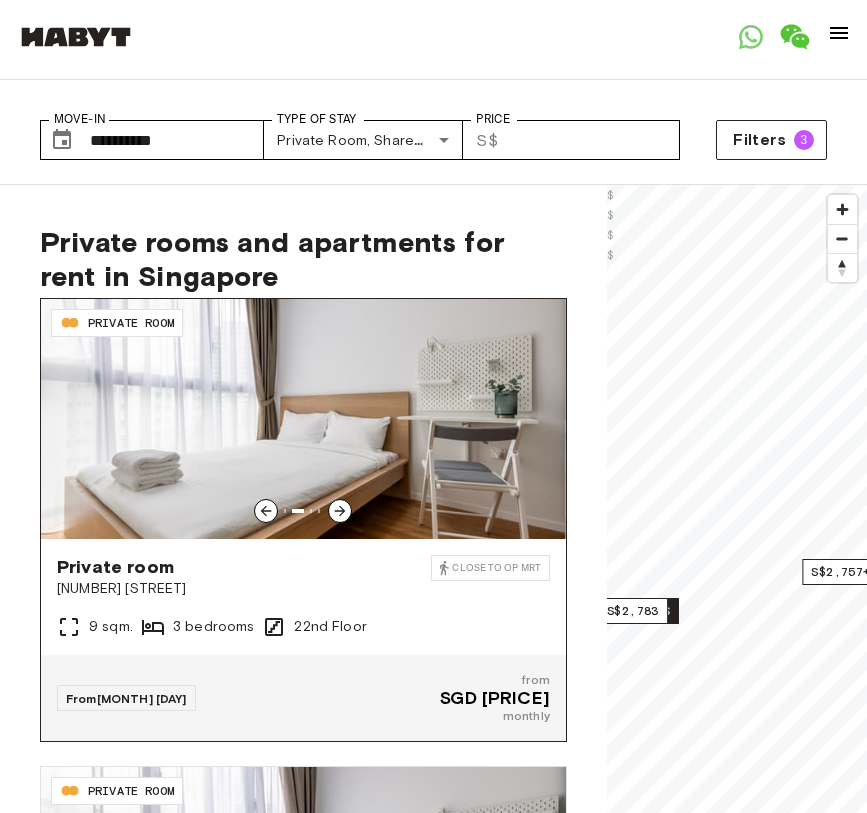 click 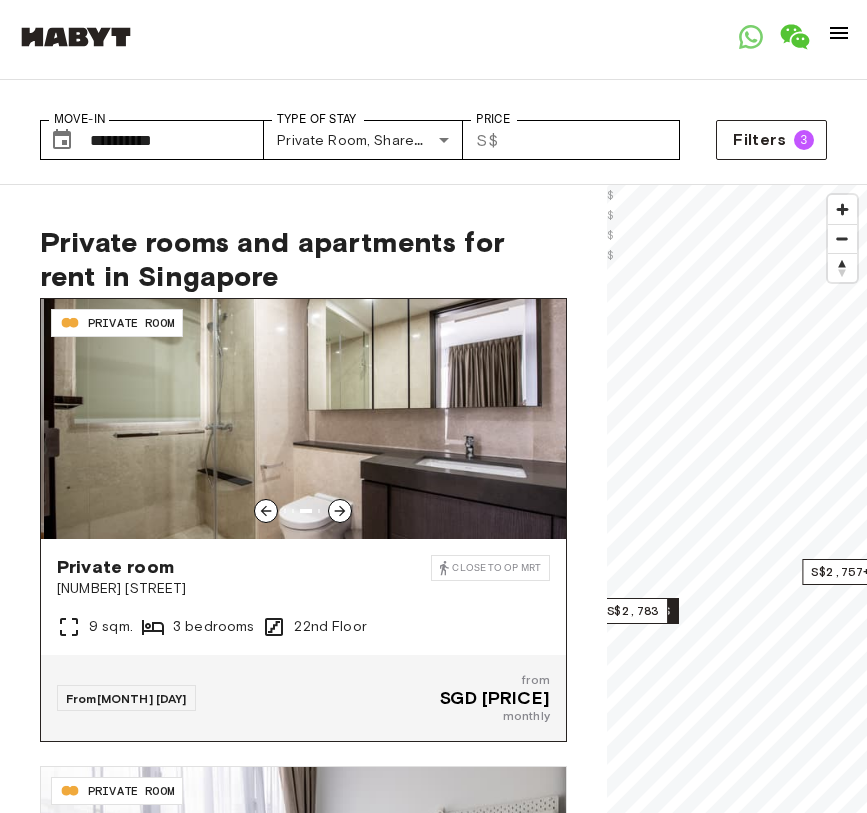 click 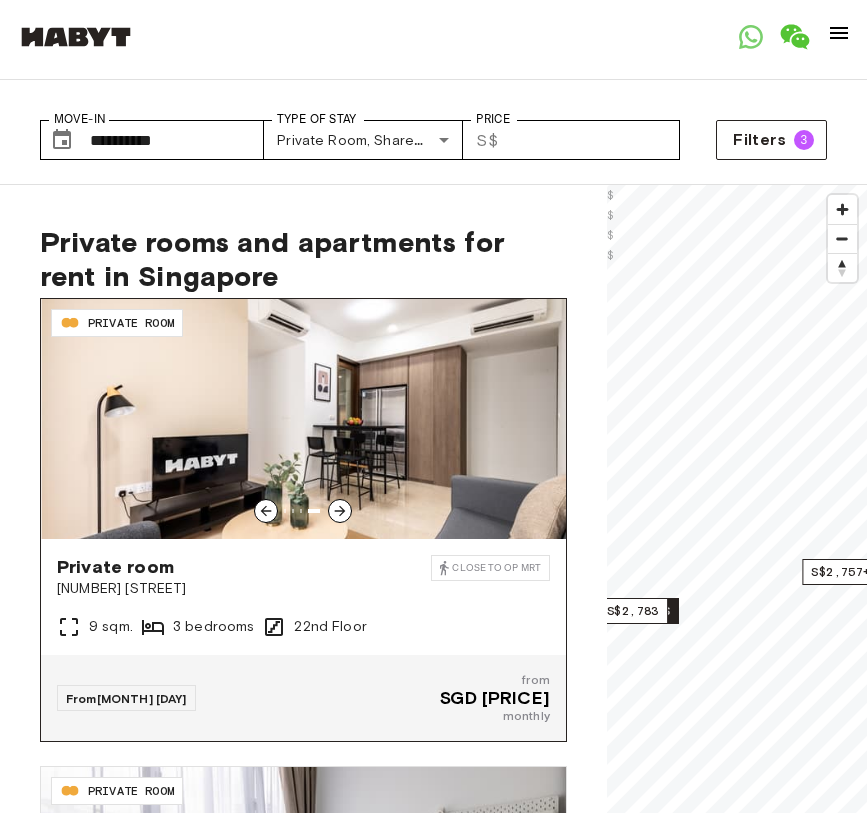 click 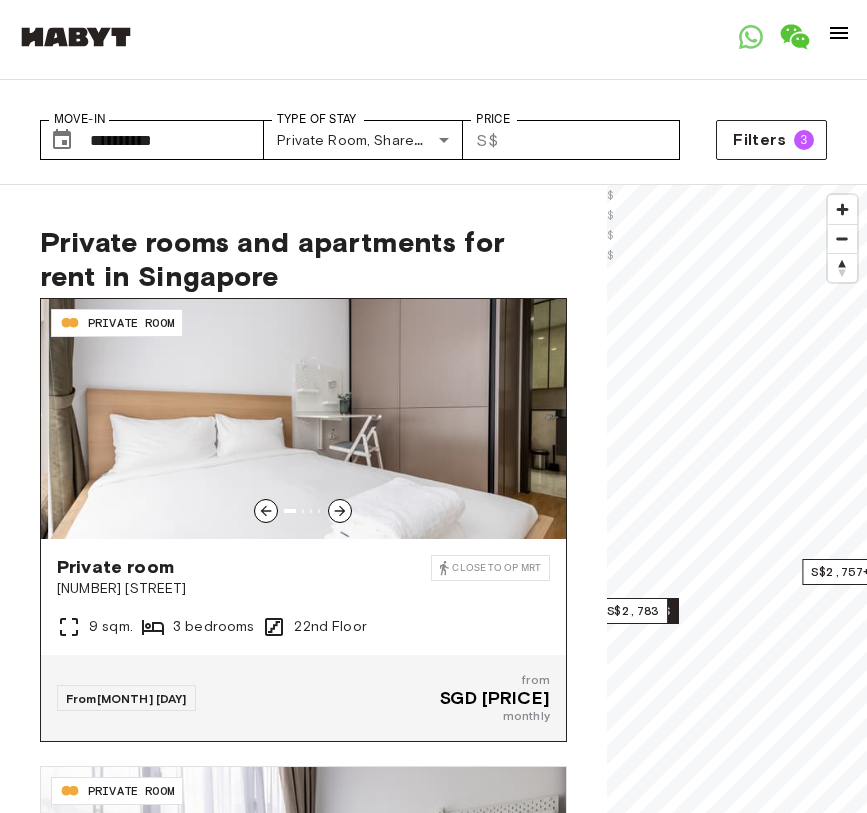 click 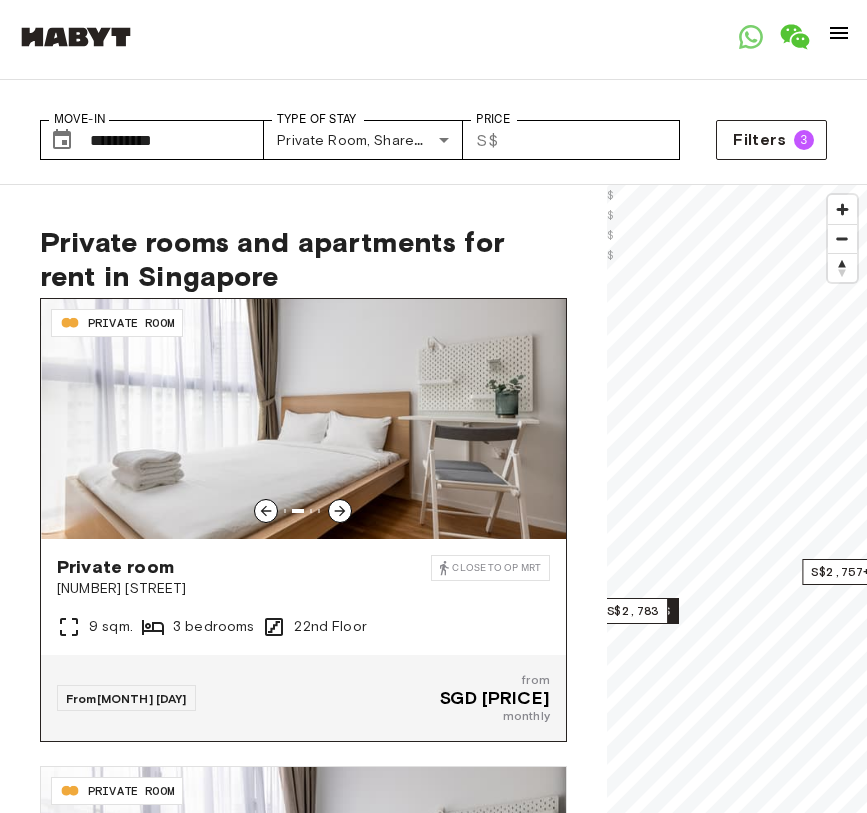 scroll, scrollTop: 2011, scrollLeft: 0, axis: vertical 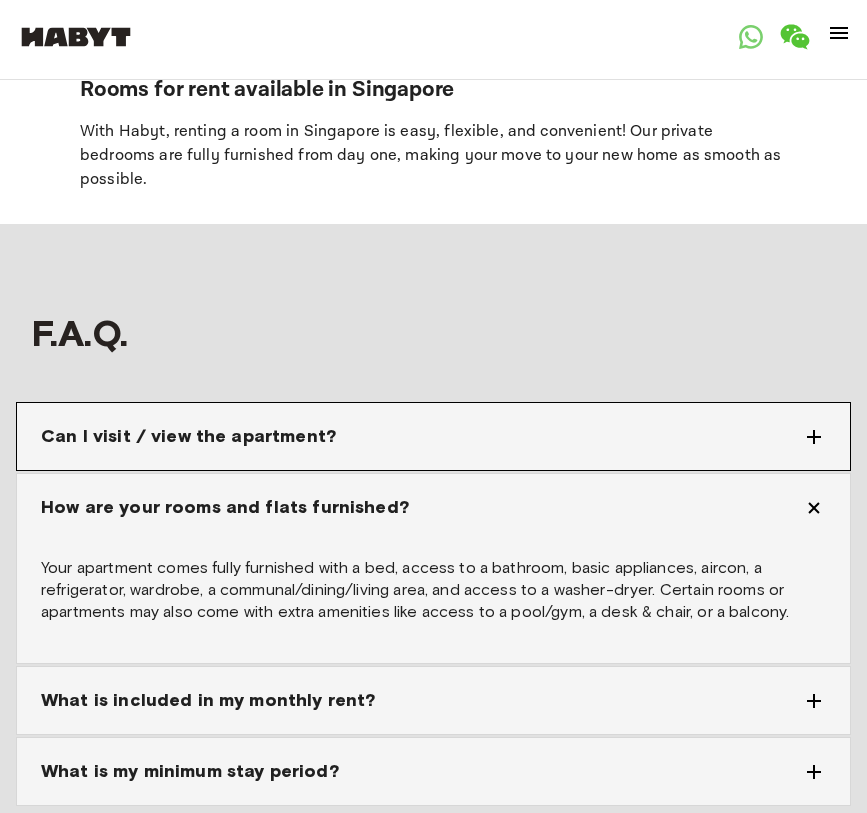 click on "Can I visit / view the apartment?" at bounding box center [188, 436] 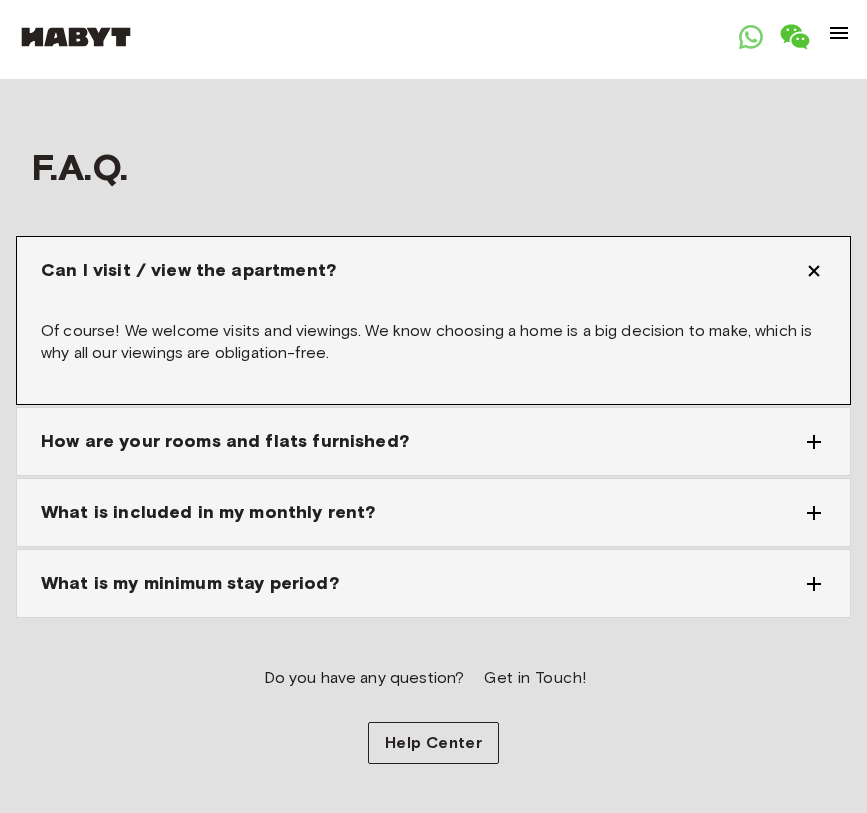 scroll, scrollTop: 3061, scrollLeft: 0, axis: vertical 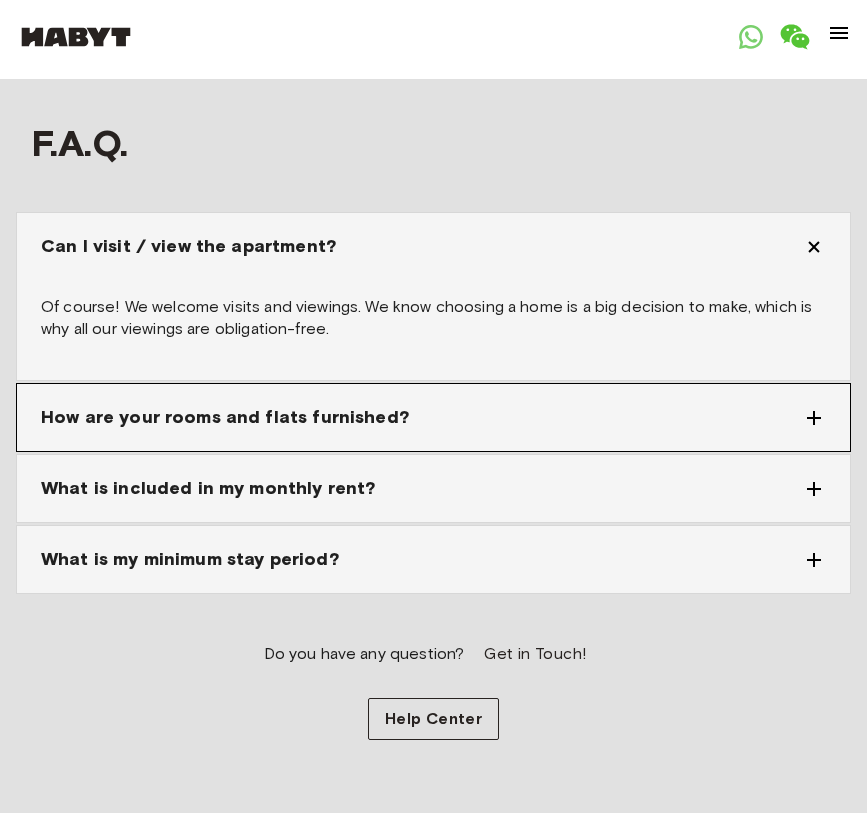 click on "How are your rooms and flats furnished?" at bounding box center [433, 417] 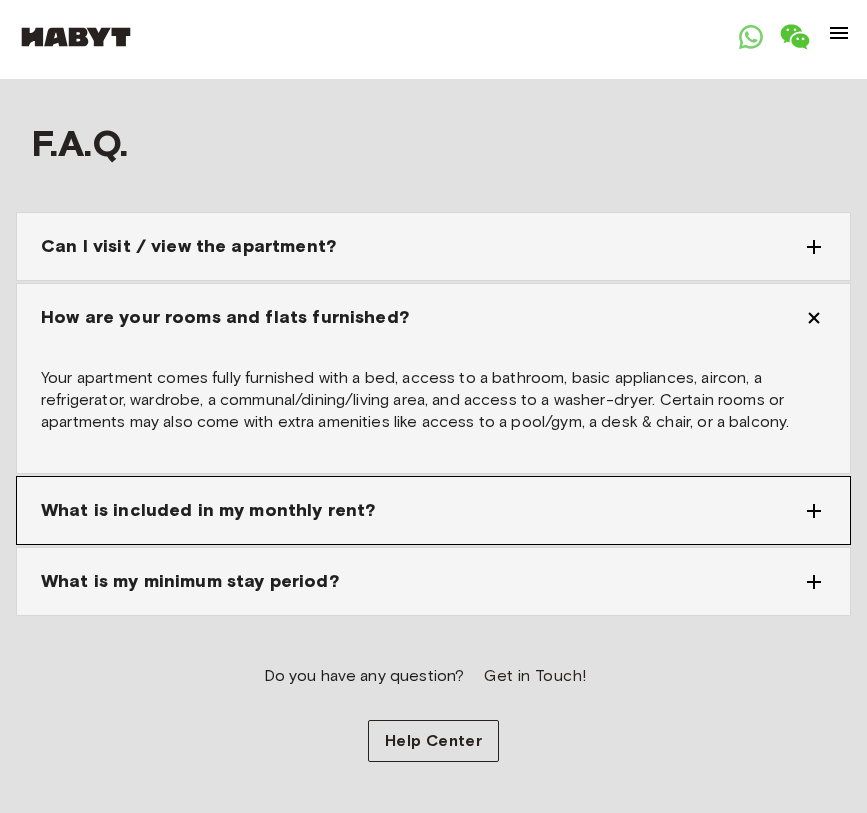 click on "What is included in my monthly rent?" at bounding box center (208, 510) 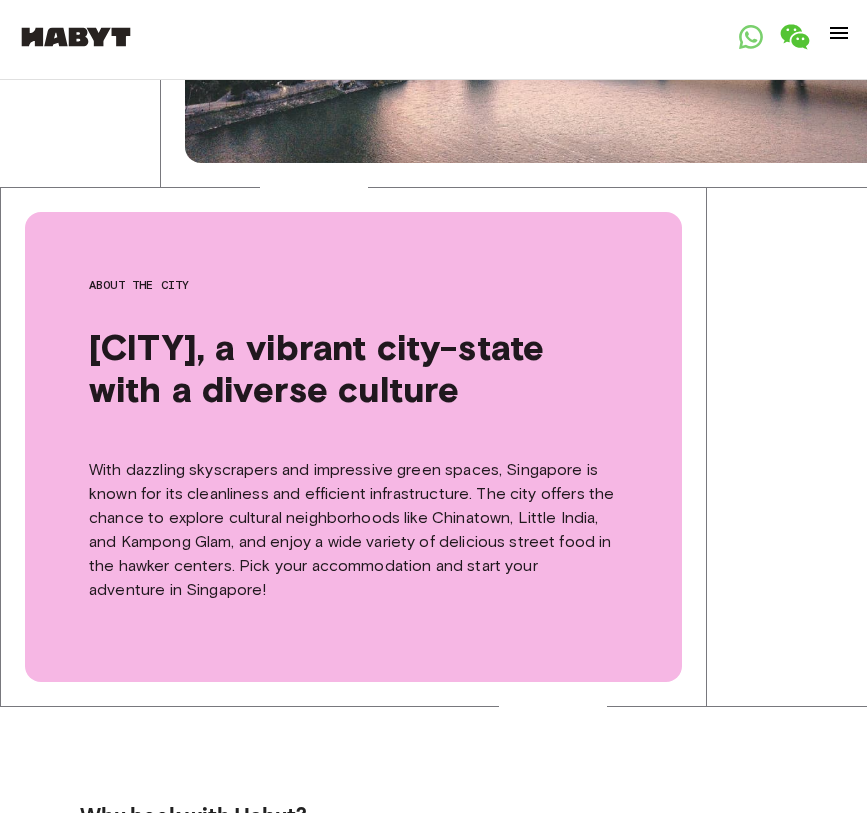 scroll, scrollTop: 0, scrollLeft: 0, axis: both 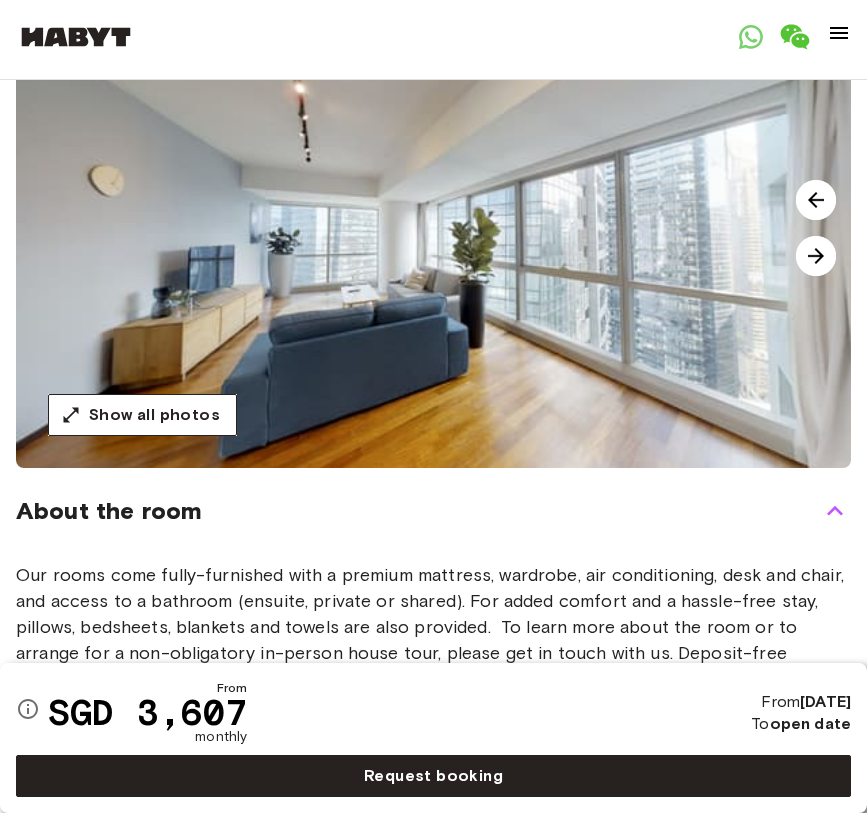click at bounding box center (816, 256) 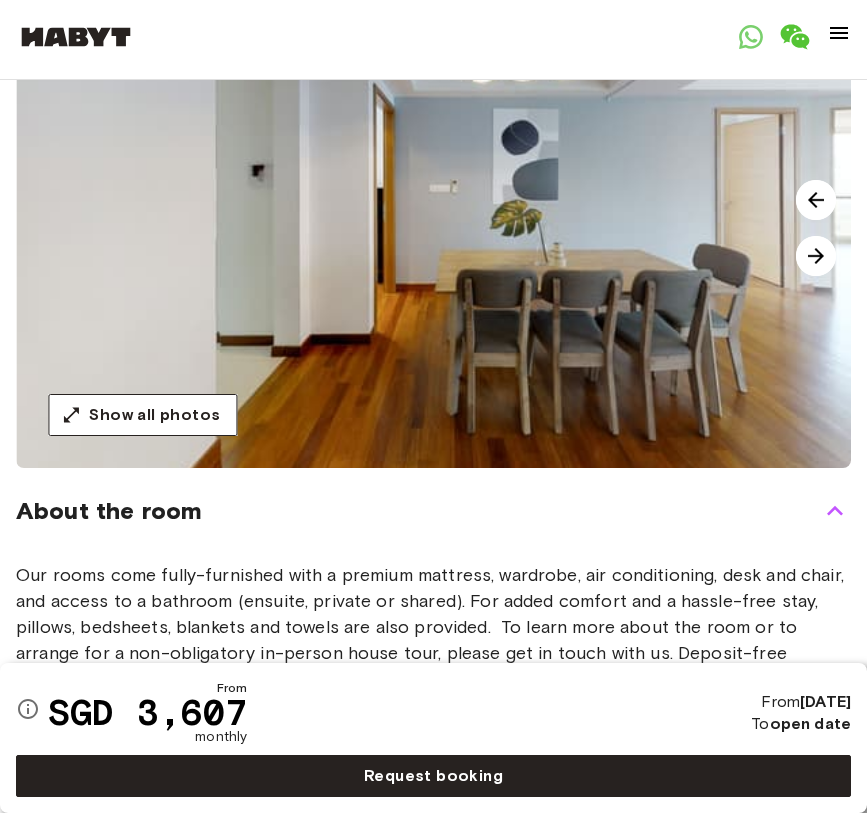 click at bounding box center (816, 256) 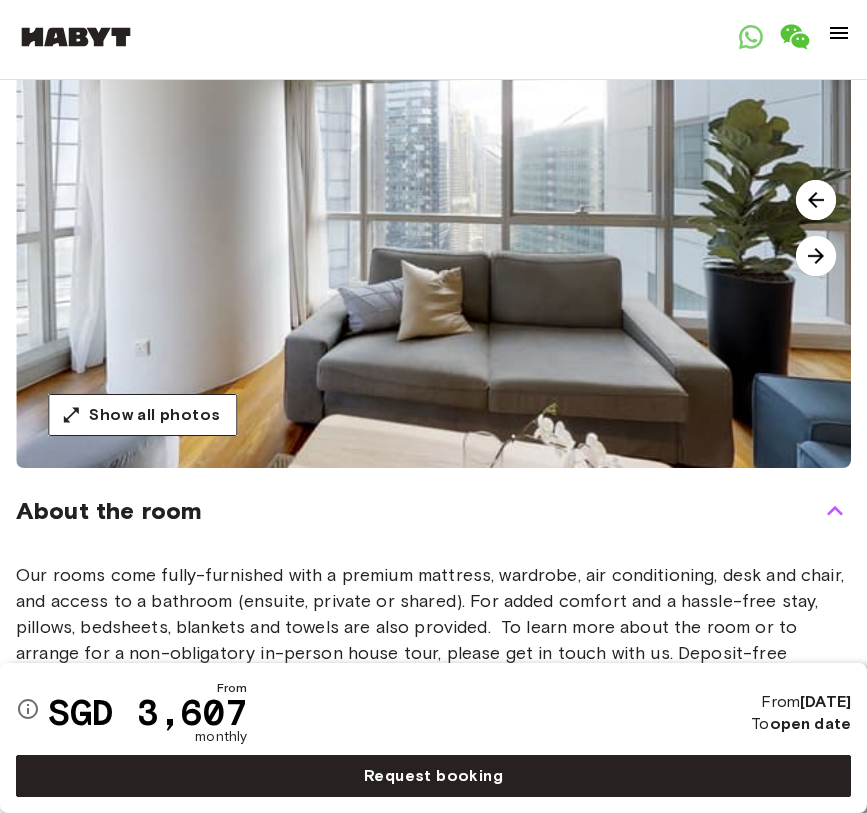 click at bounding box center (816, 256) 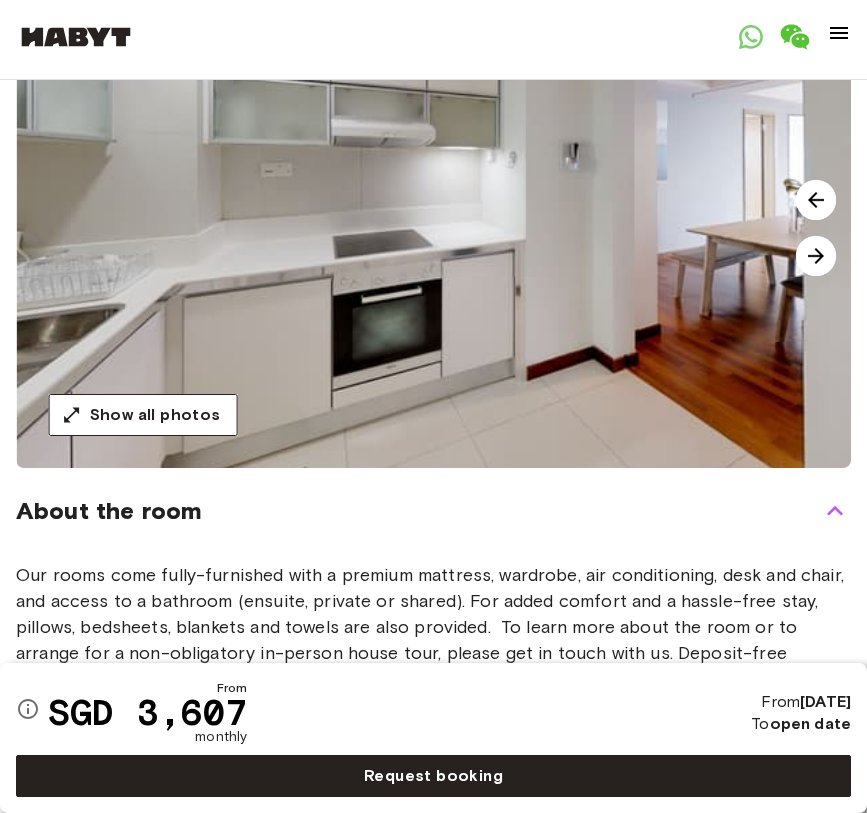 click at bounding box center (816, 256) 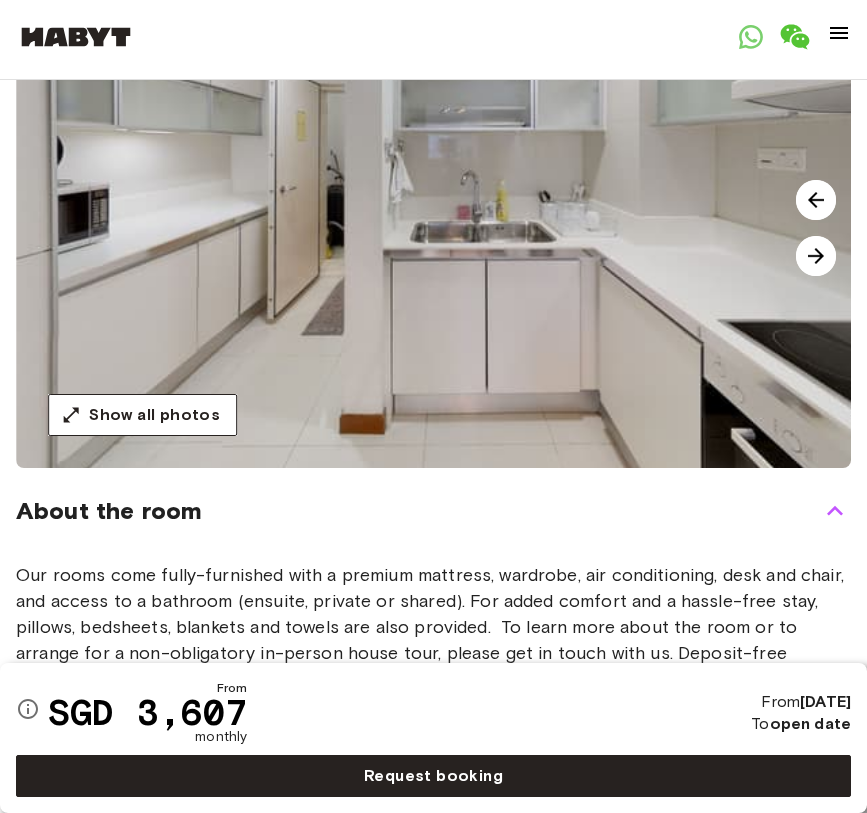 click at bounding box center [816, 256] 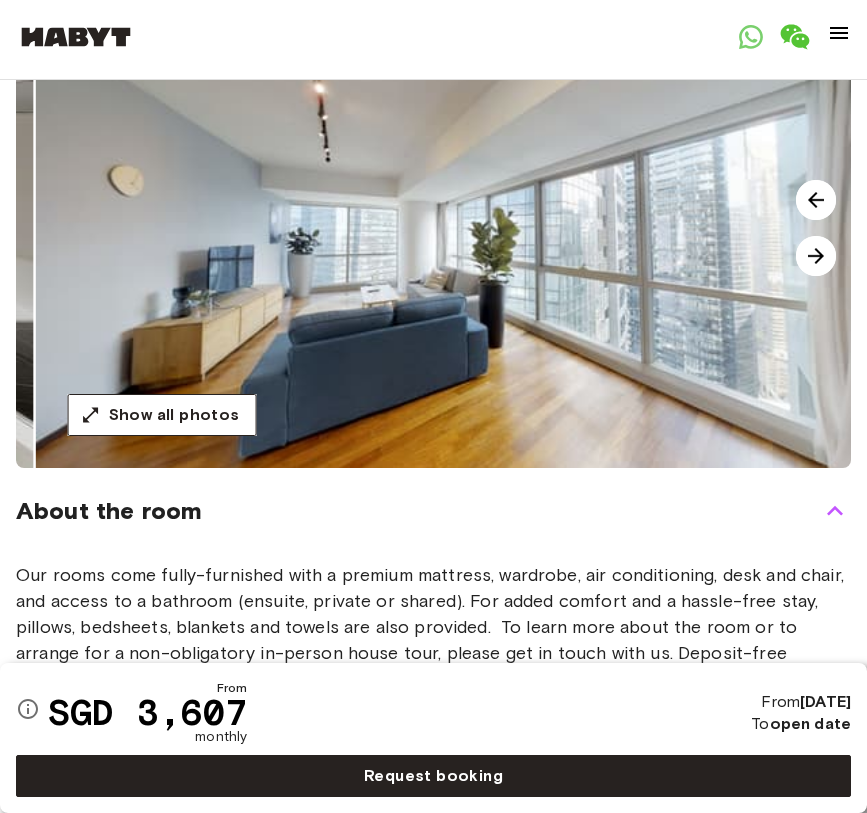 scroll, scrollTop: 1170, scrollLeft: 0, axis: vertical 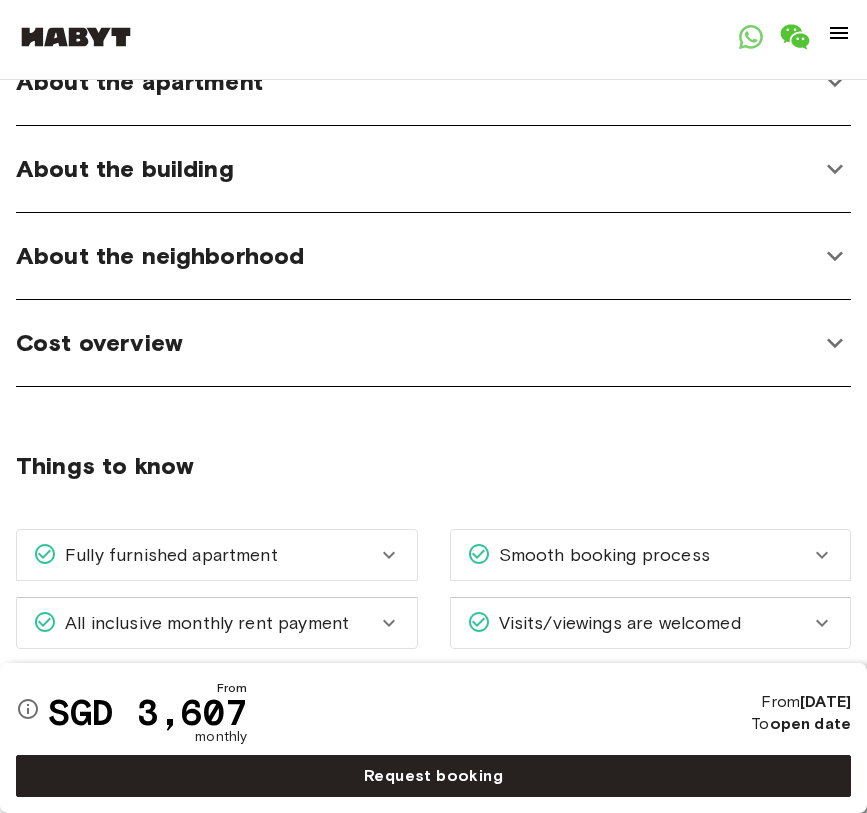 click on "Cost overview Monthly Rent Furniture surcharge, operating costs, heating and eletricity From  SGD 3607 Charged monthly from your move-in date Deposit SGD 3607 Charged after contract signature Membership Fee SGD 200 Charged only at the signature of the contract" at bounding box center [433, 343] 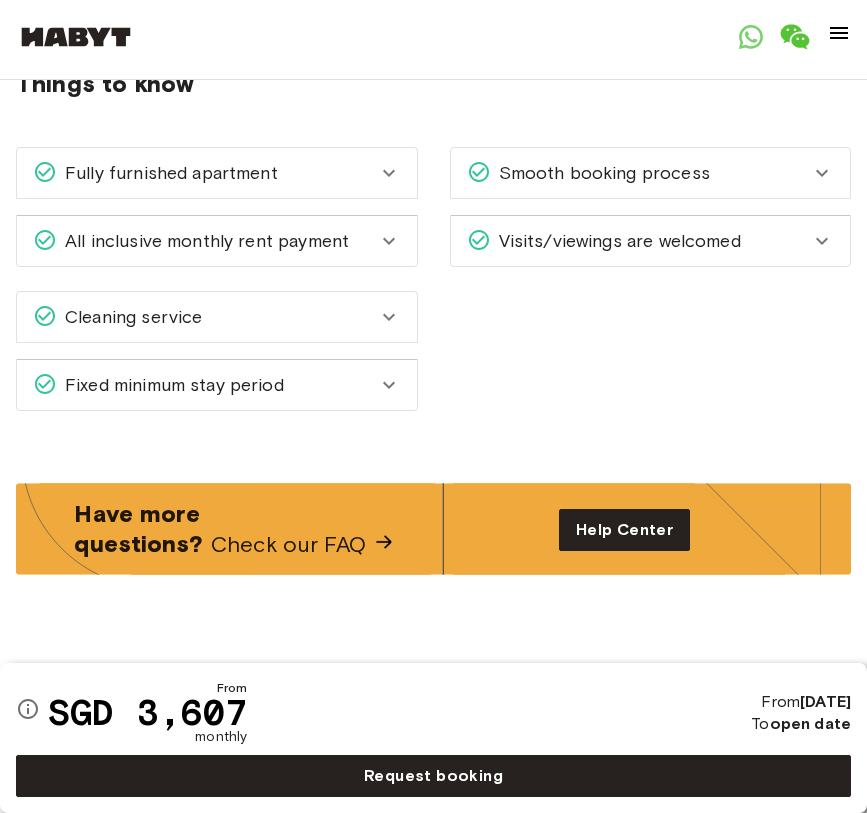 scroll, scrollTop: 1913, scrollLeft: 0, axis: vertical 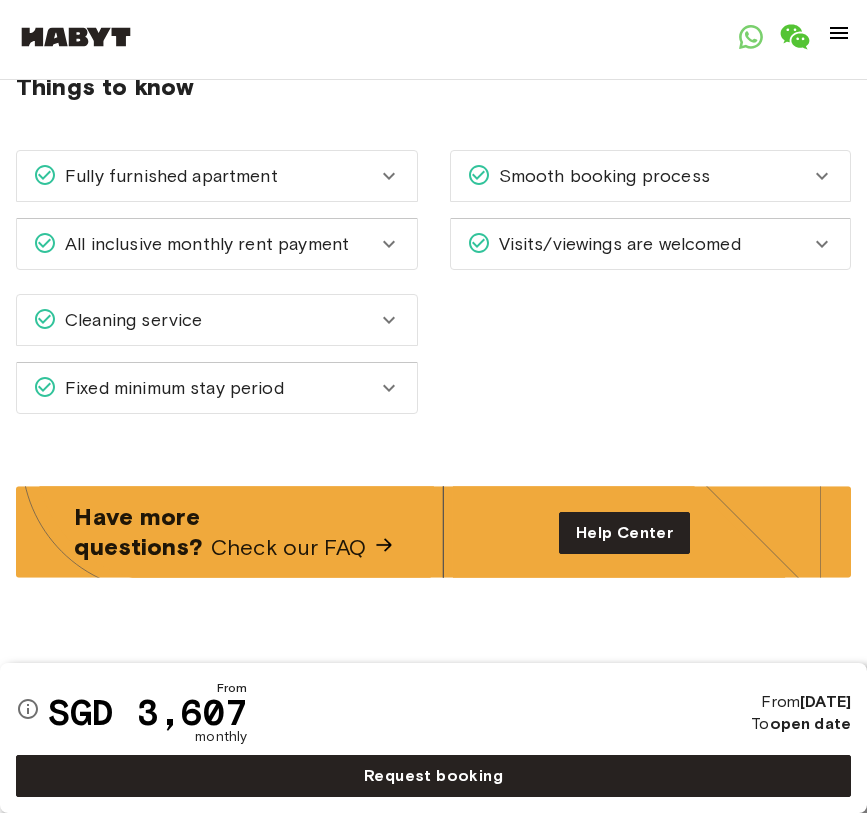 click on "Fully furnished apartment Your apartment comes fully furnished with a bed, access to a bathroom, basic appliances, aircon, a refrigerator, wardrobe, a communal/dining/living area, and access to a washer-dryer. Certain rooms or apartments may also come with extra amenities like access to a pool/gym, a desk & chair, or a balcony. All inclusive monthly rent payment Your monthly rent payment includes a fully furnished flat, internet, utilities (see below), maintenance, cleaning or housekeeping services, access to your digital Habyt Accounts (Habyt Member portal) to manage all your payments and requests, our support team, and many more! For utilities, we have a monthly cap that depends on your type of accommodation. Check out our Help Centre to learn more. Smooth booking process Visits/viewings are welcomed We welcome visits and viewings. We know choosing a home is a big decision to make, which is why all our viewings are obligation-free. Cleaning service Fixed minimum stay period" at bounding box center (417, 270) 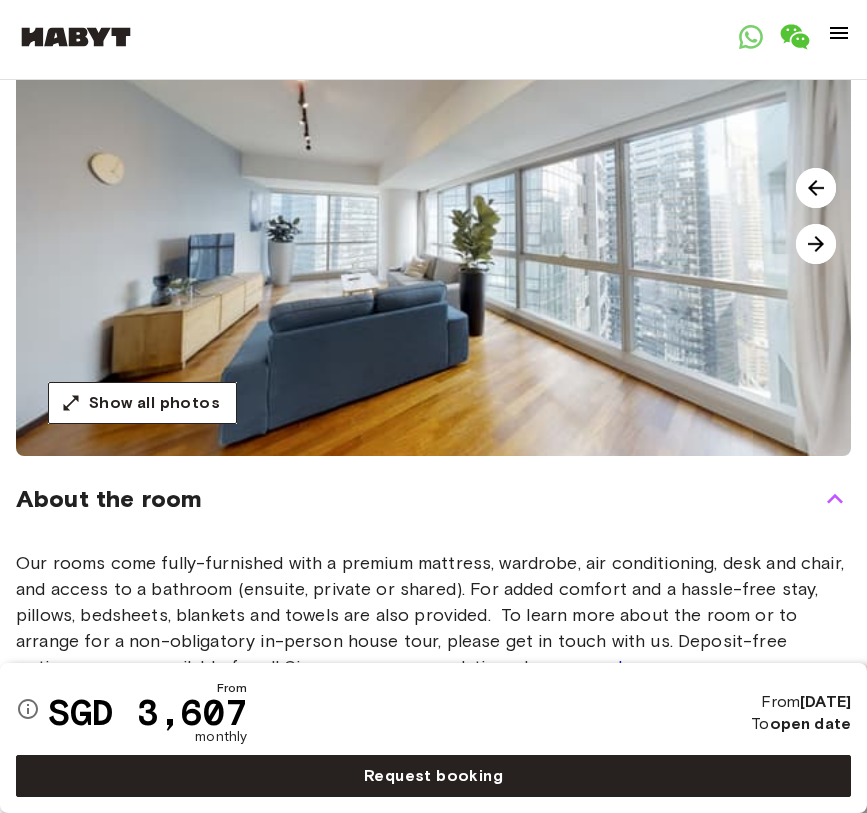 scroll, scrollTop: 160, scrollLeft: 0, axis: vertical 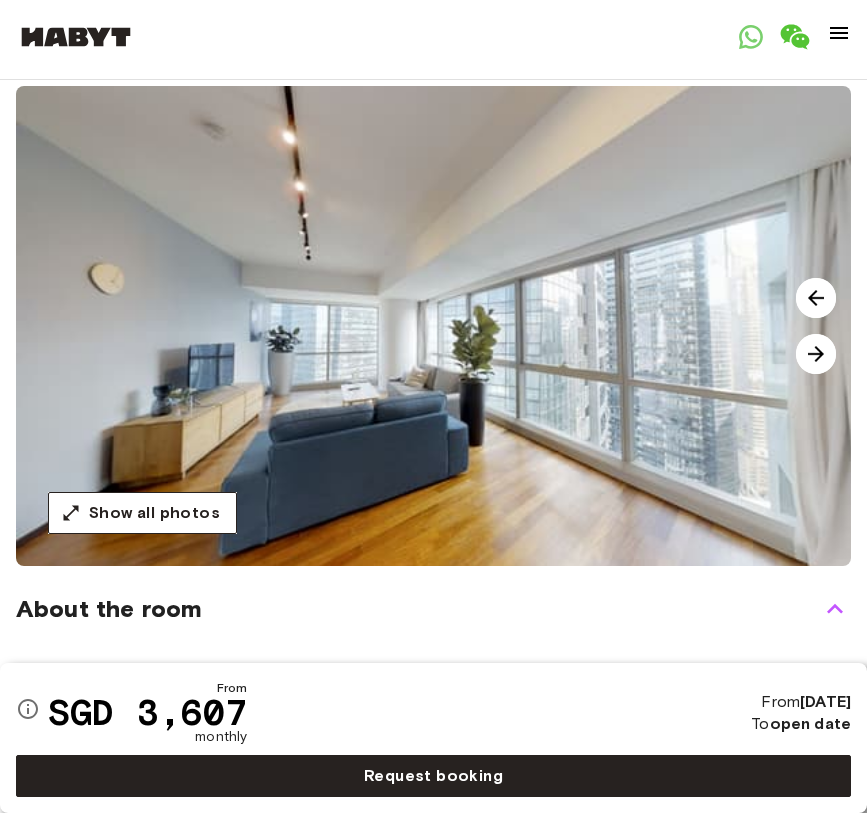 click at bounding box center (816, 354) 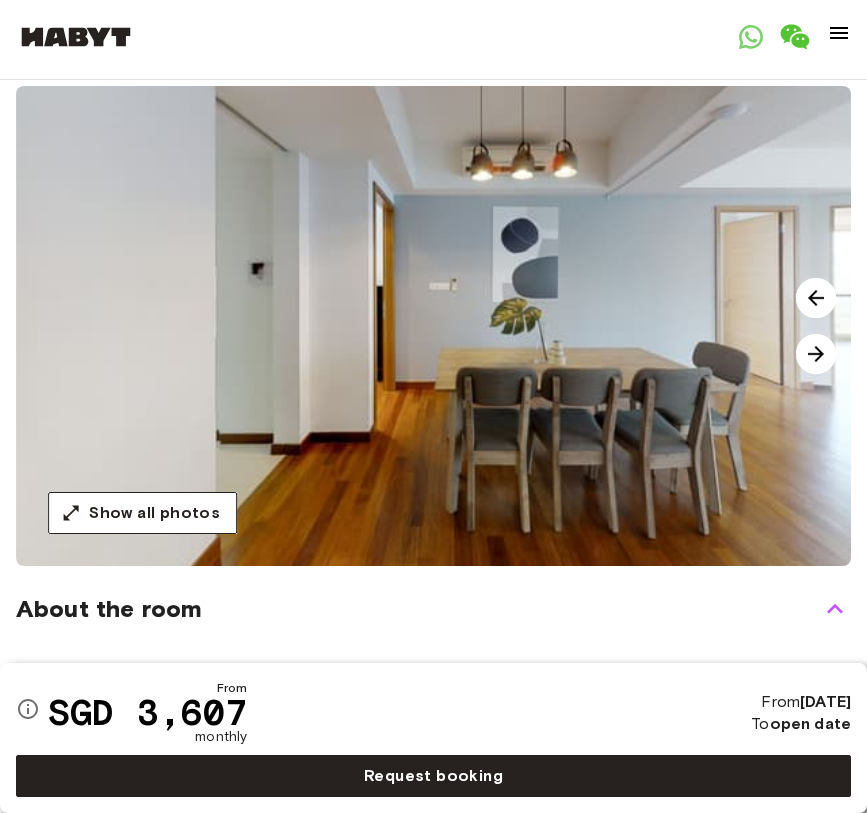 click at bounding box center (816, 354) 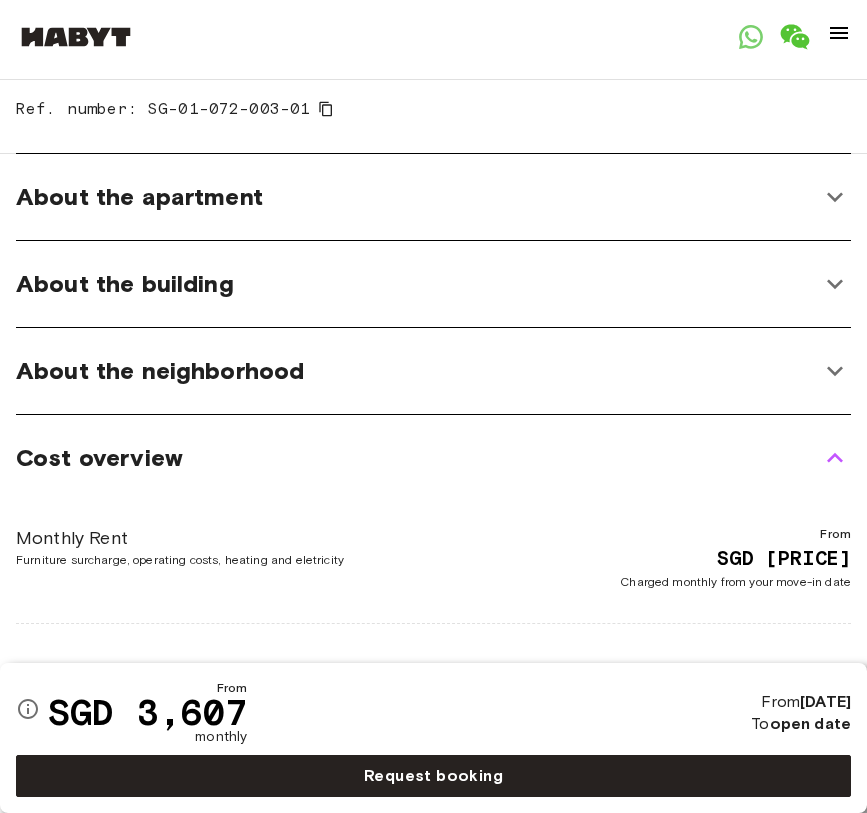 scroll, scrollTop: 986, scrollLeft: 0, axis: vertical 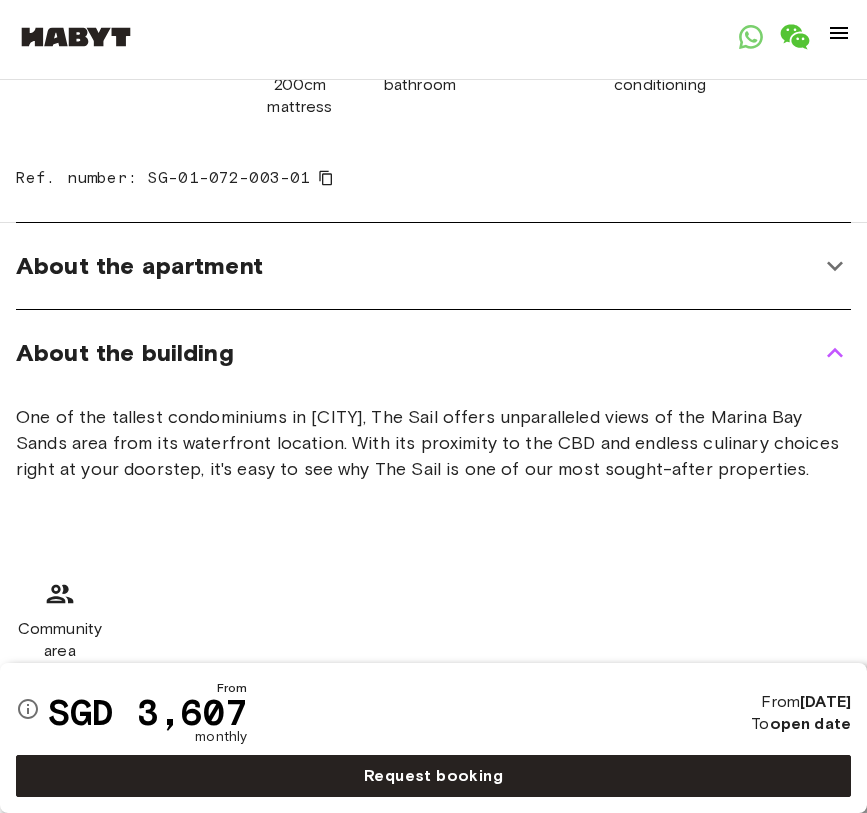 click on "About the apartment" at bounding box center (417, 266) 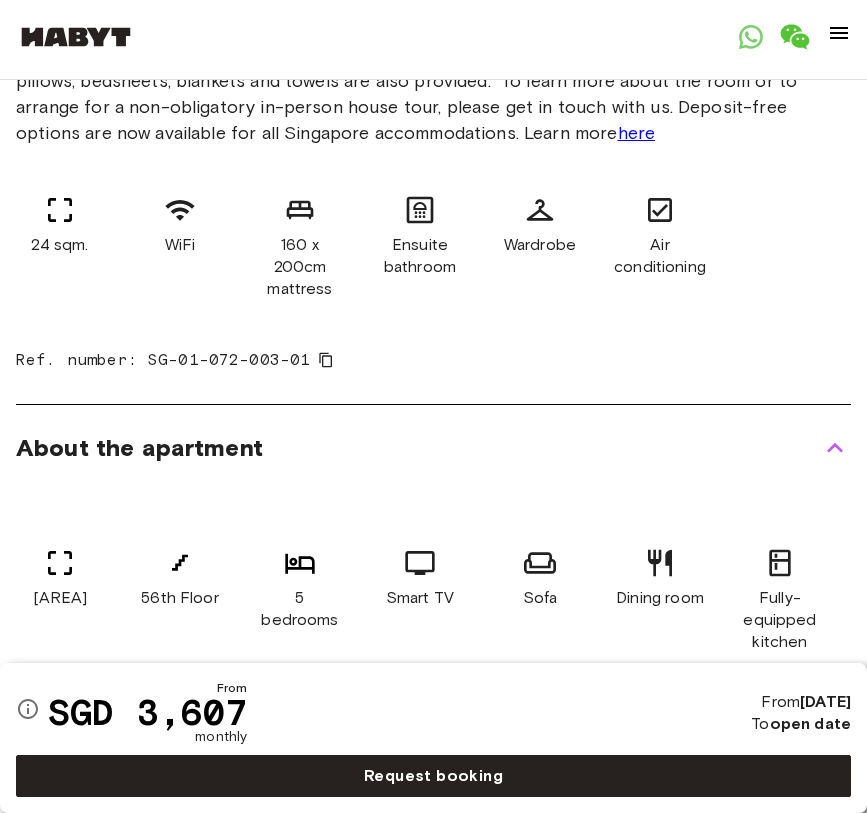 scroll, scrollTop: 636, scrollLeft: 0, axis: vertical 